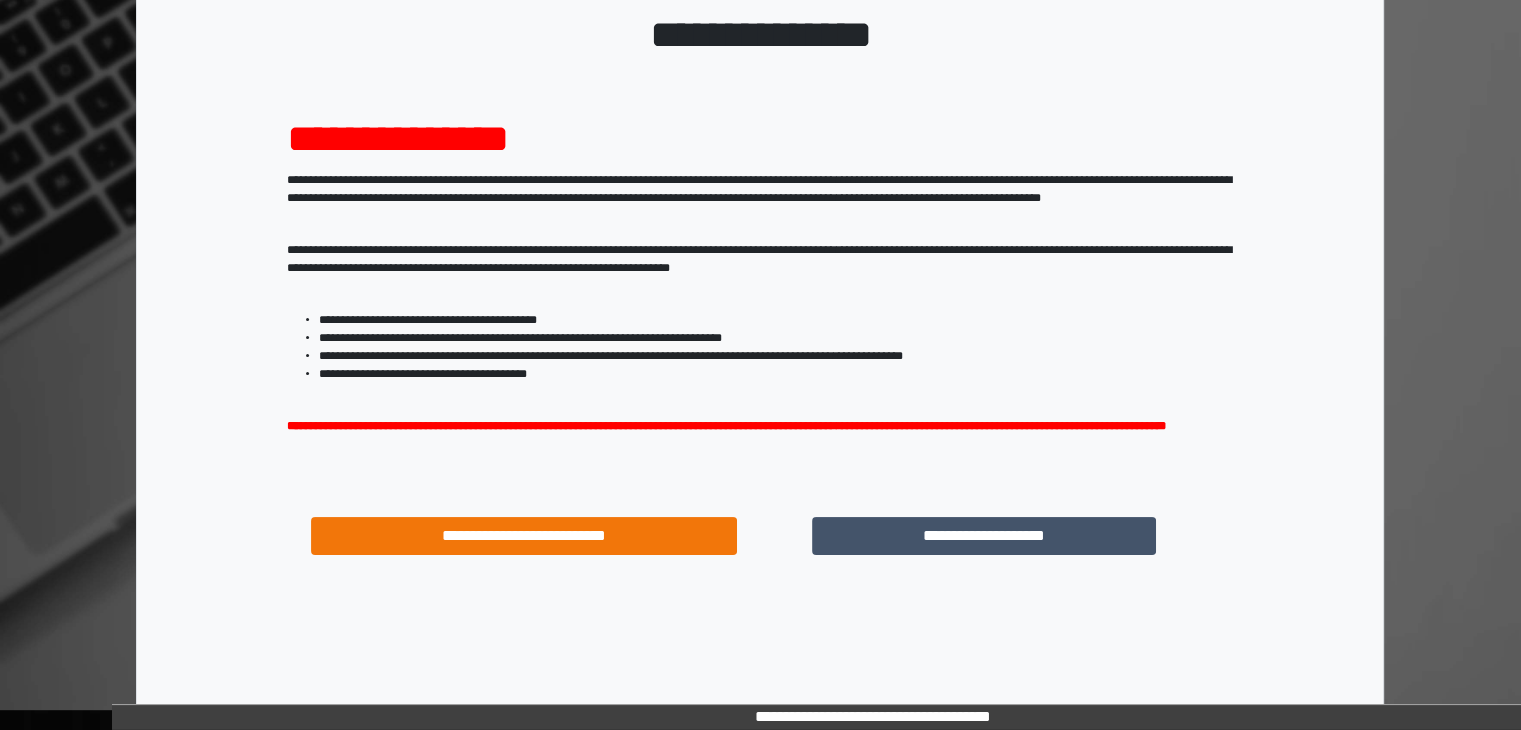 scroll, scrollTop: 180, scrollLeft: 0, axis: vertical 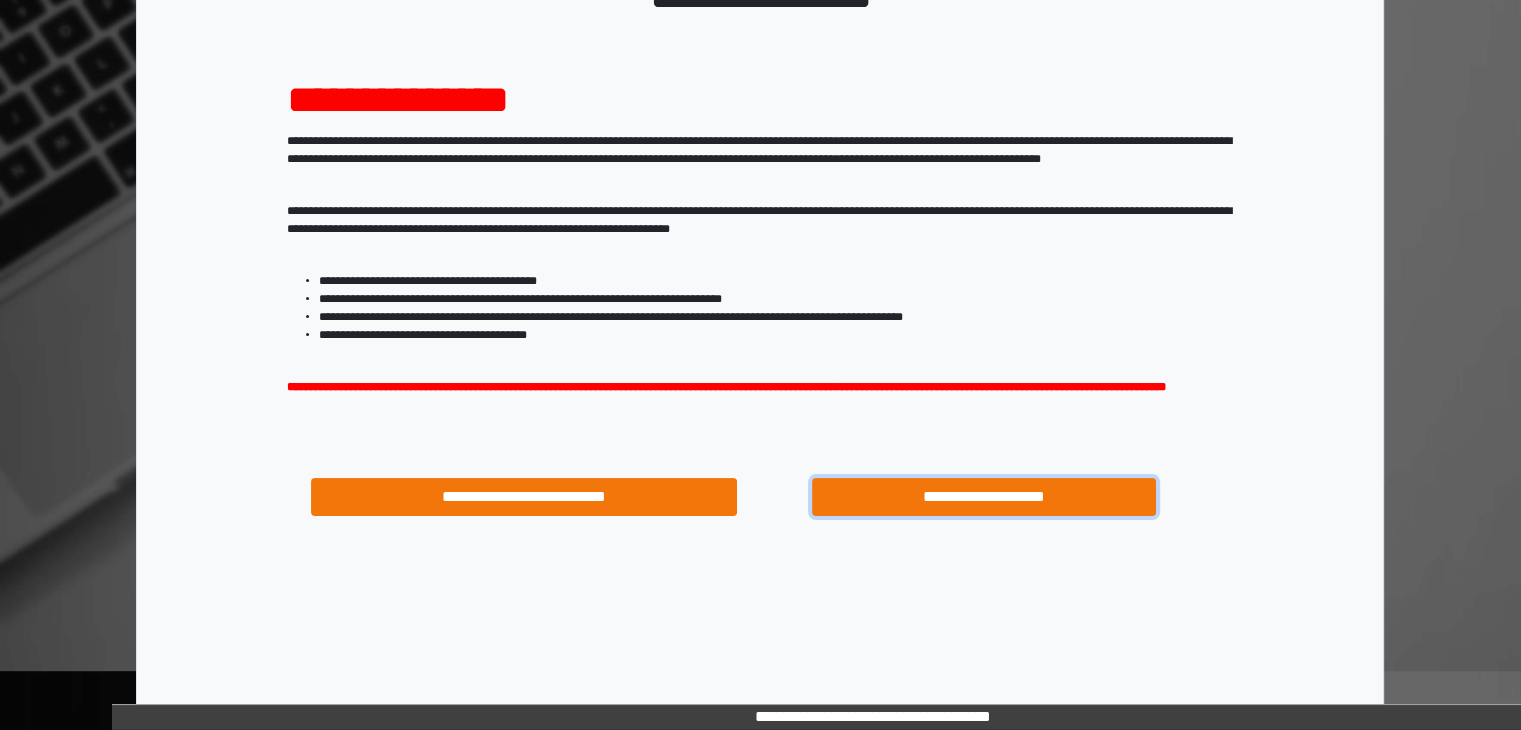click on "**********" at bounding box center [984, 497] 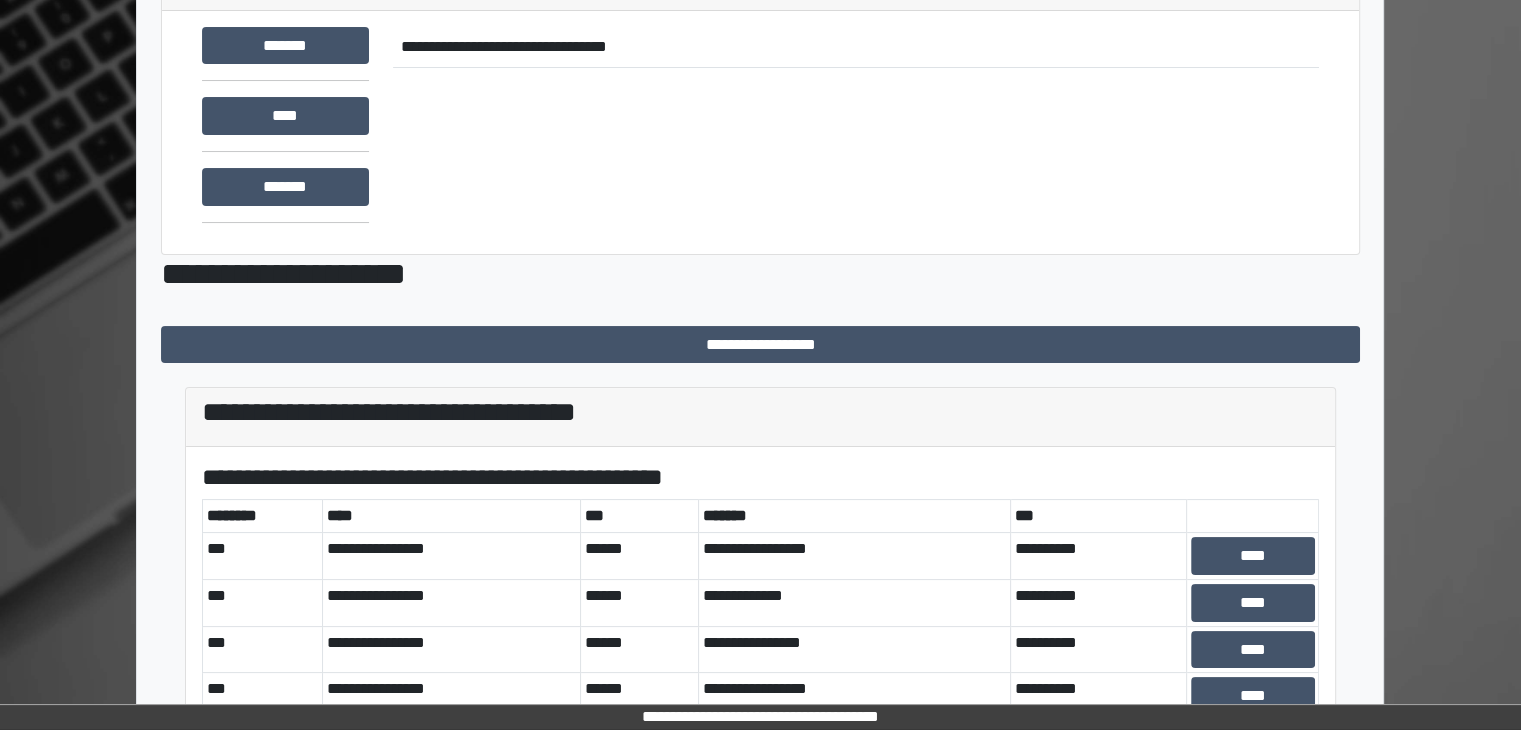 scroll, scrollTop: 0, scrollLeft: 0, axis: both 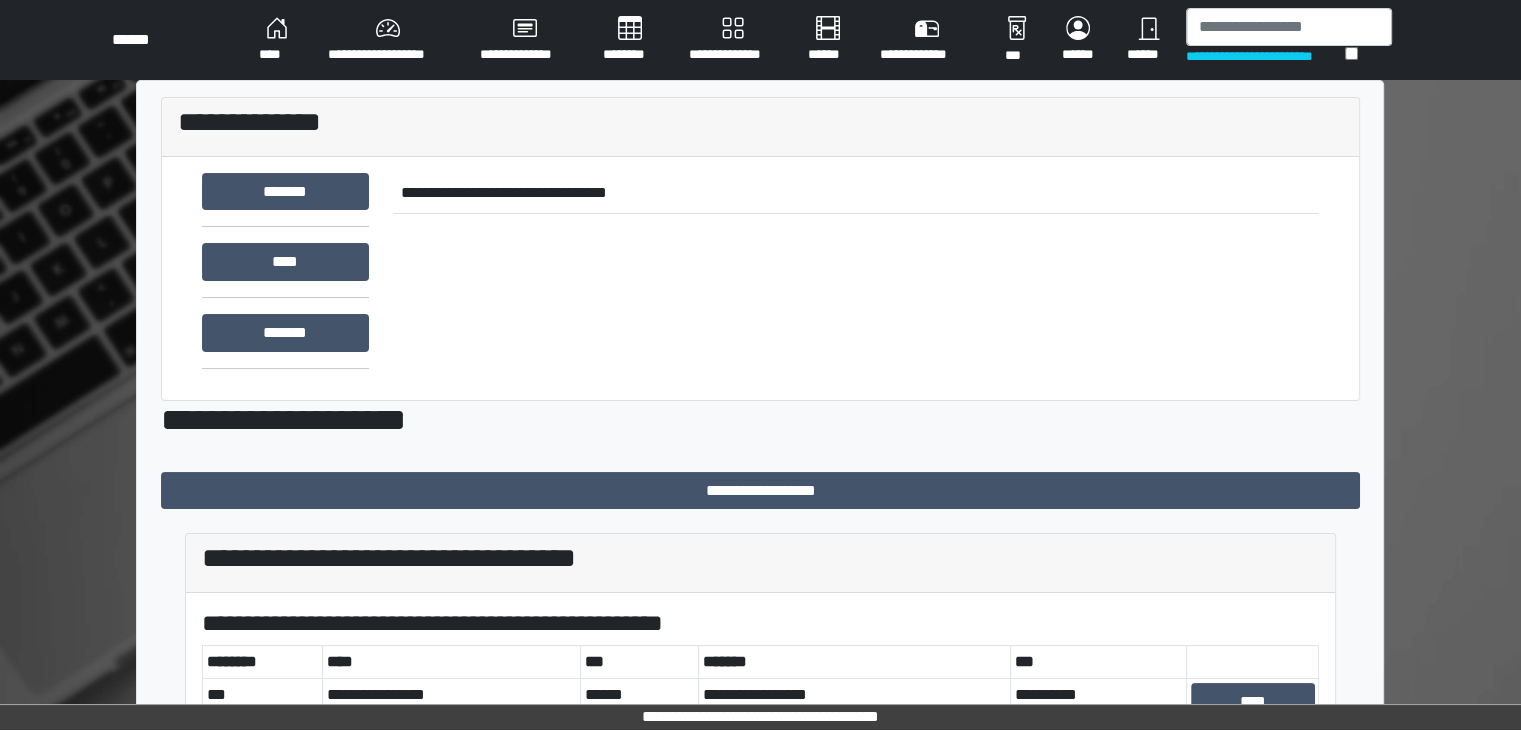 click on "**********" at bounding box center (388, 40) 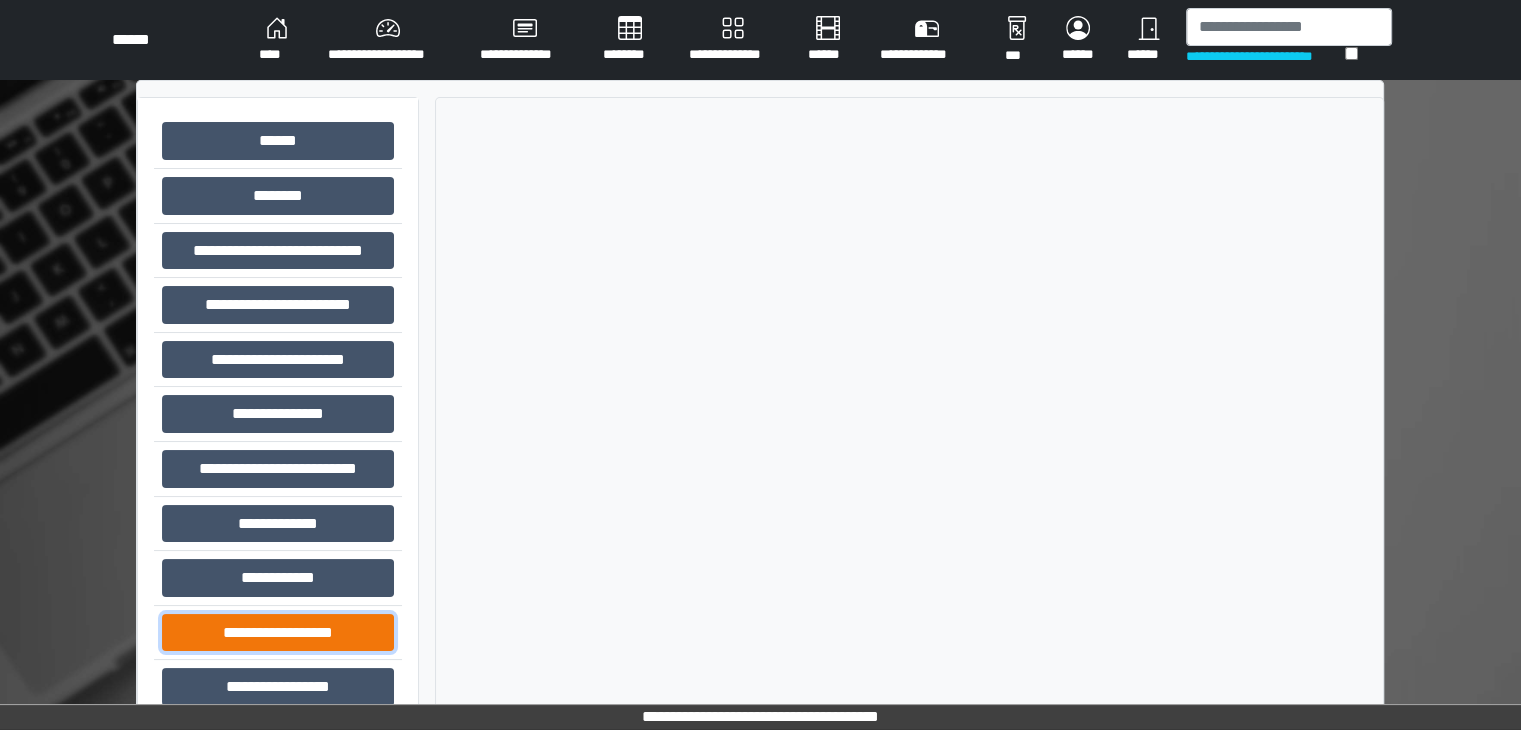 click on "**********" at bounding box center (278, 633) 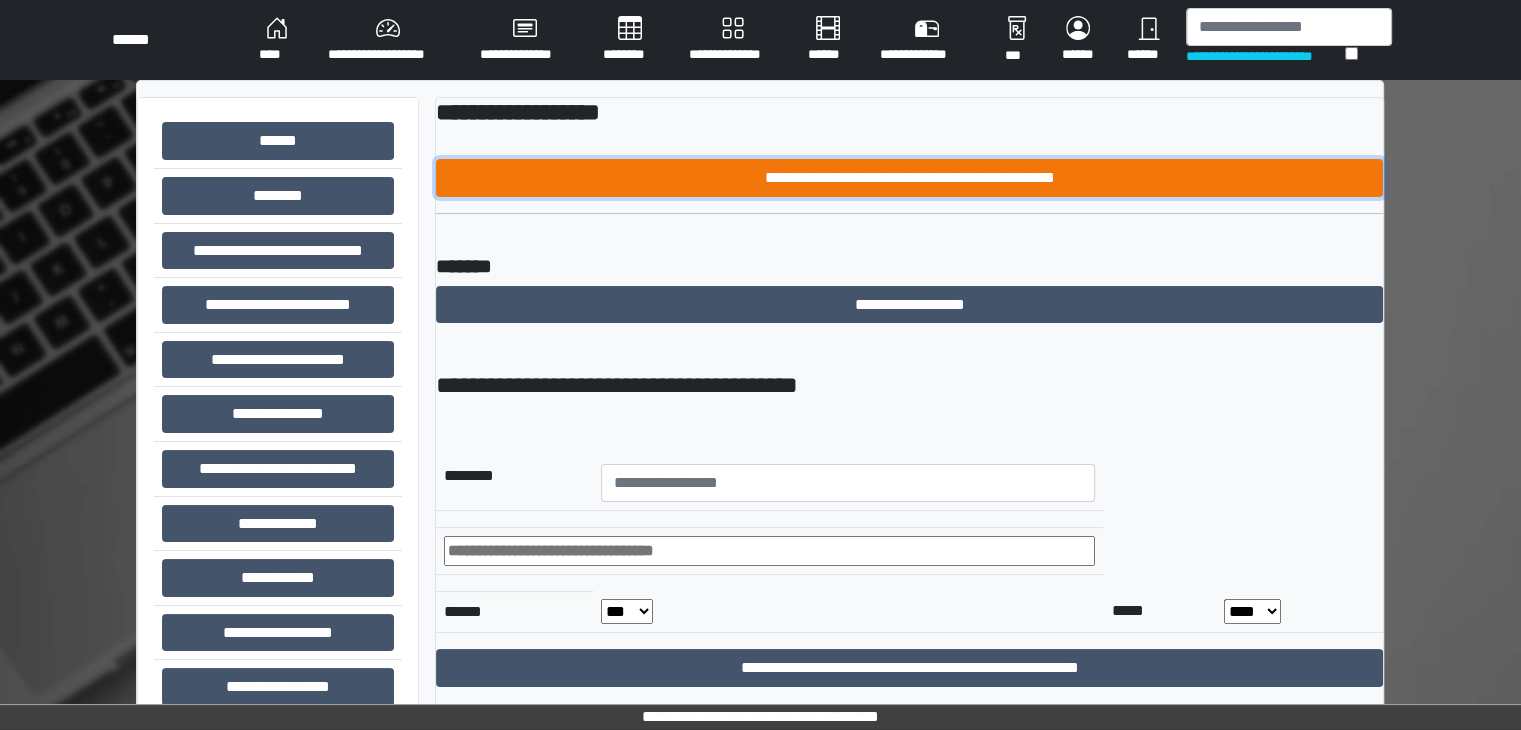 click on "**********" at bounding box center (909, 178) 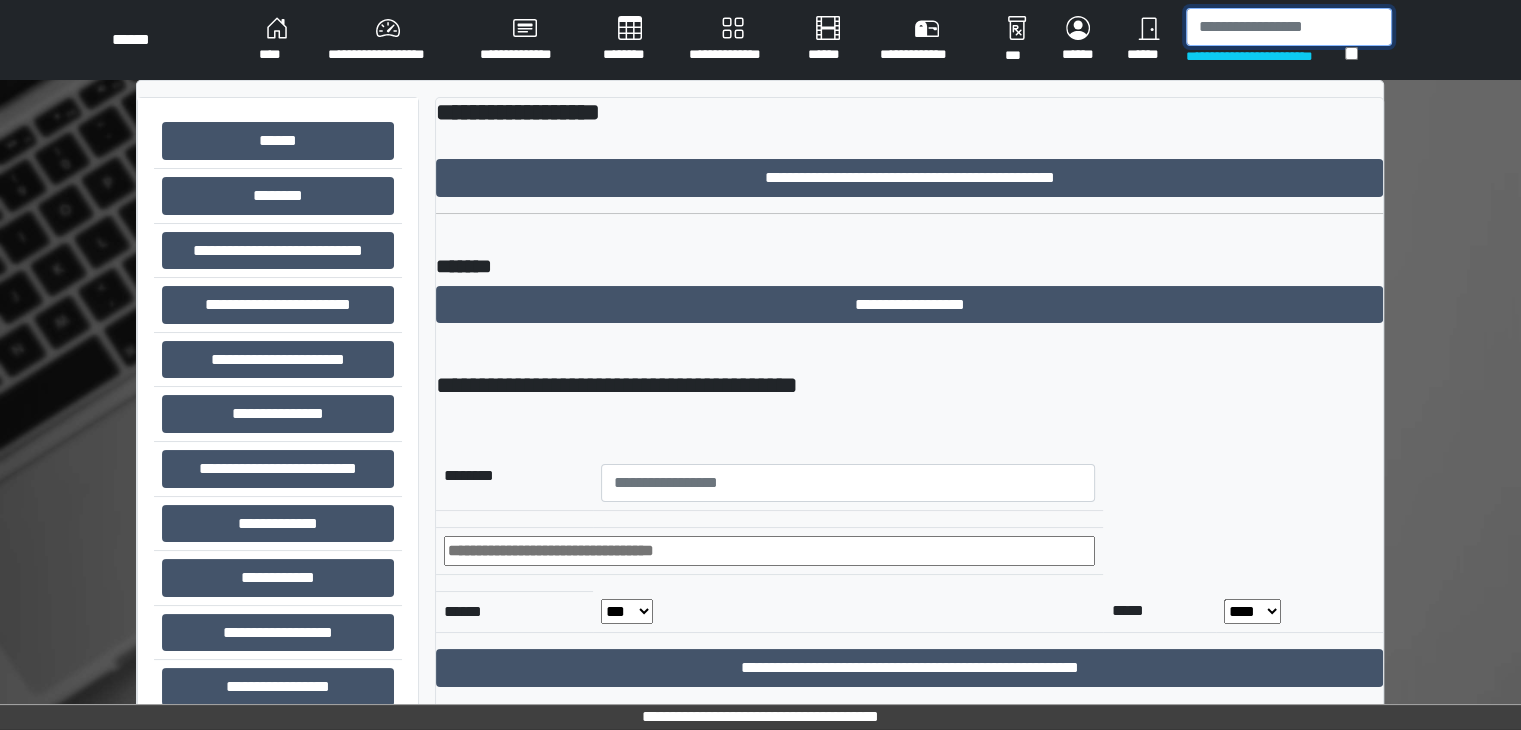 click at bounding box center (1289, 27) 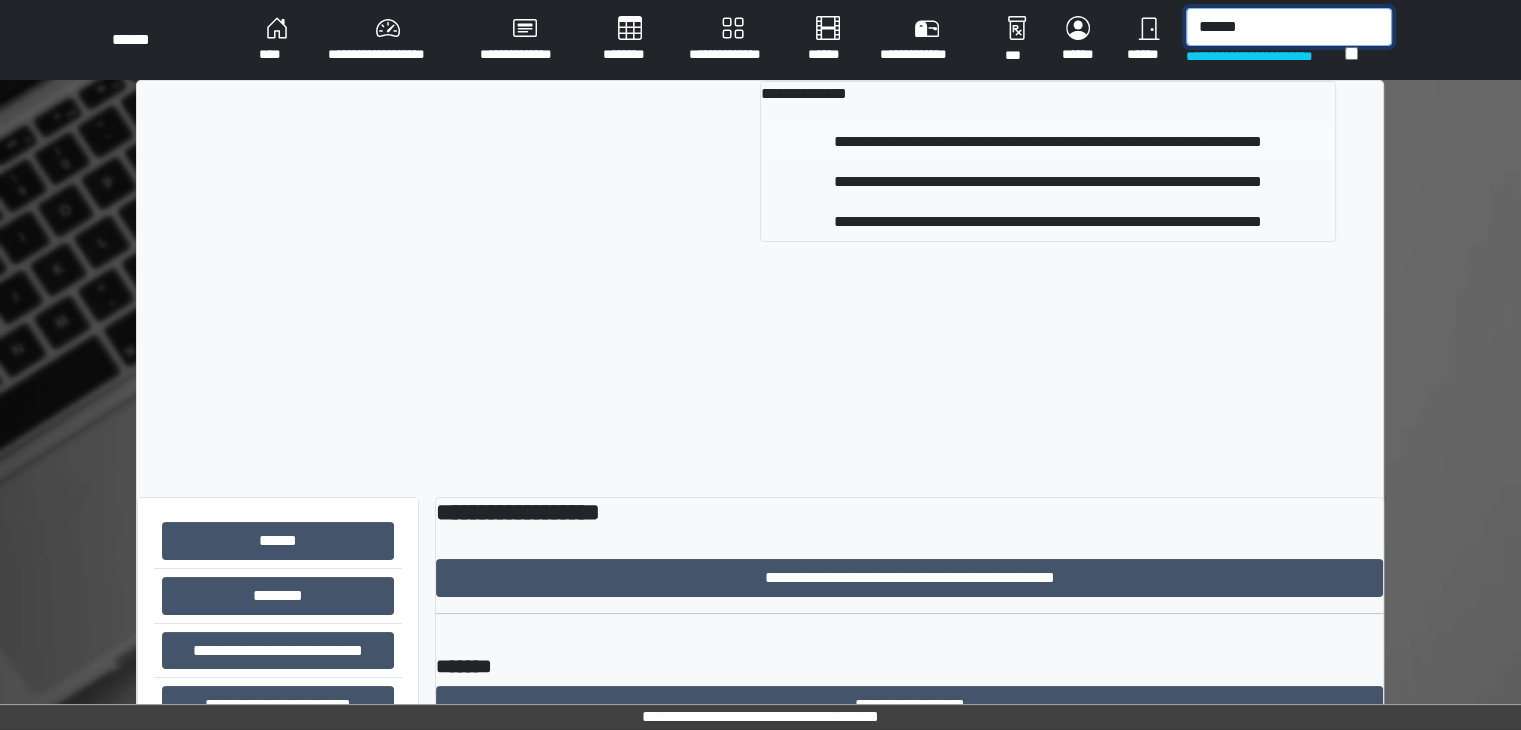 type on "******" 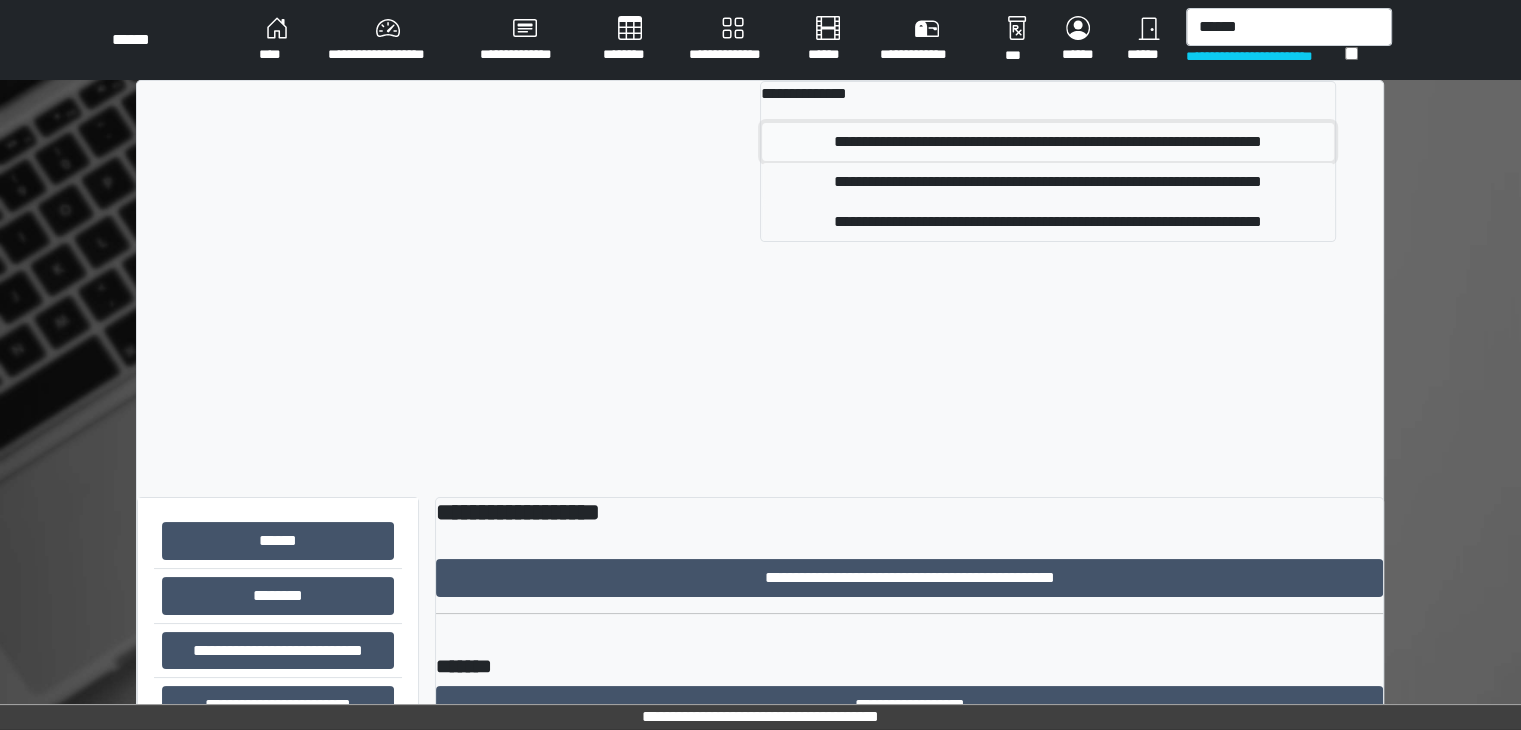 click on "**********" at bounding box center [1048, 142] 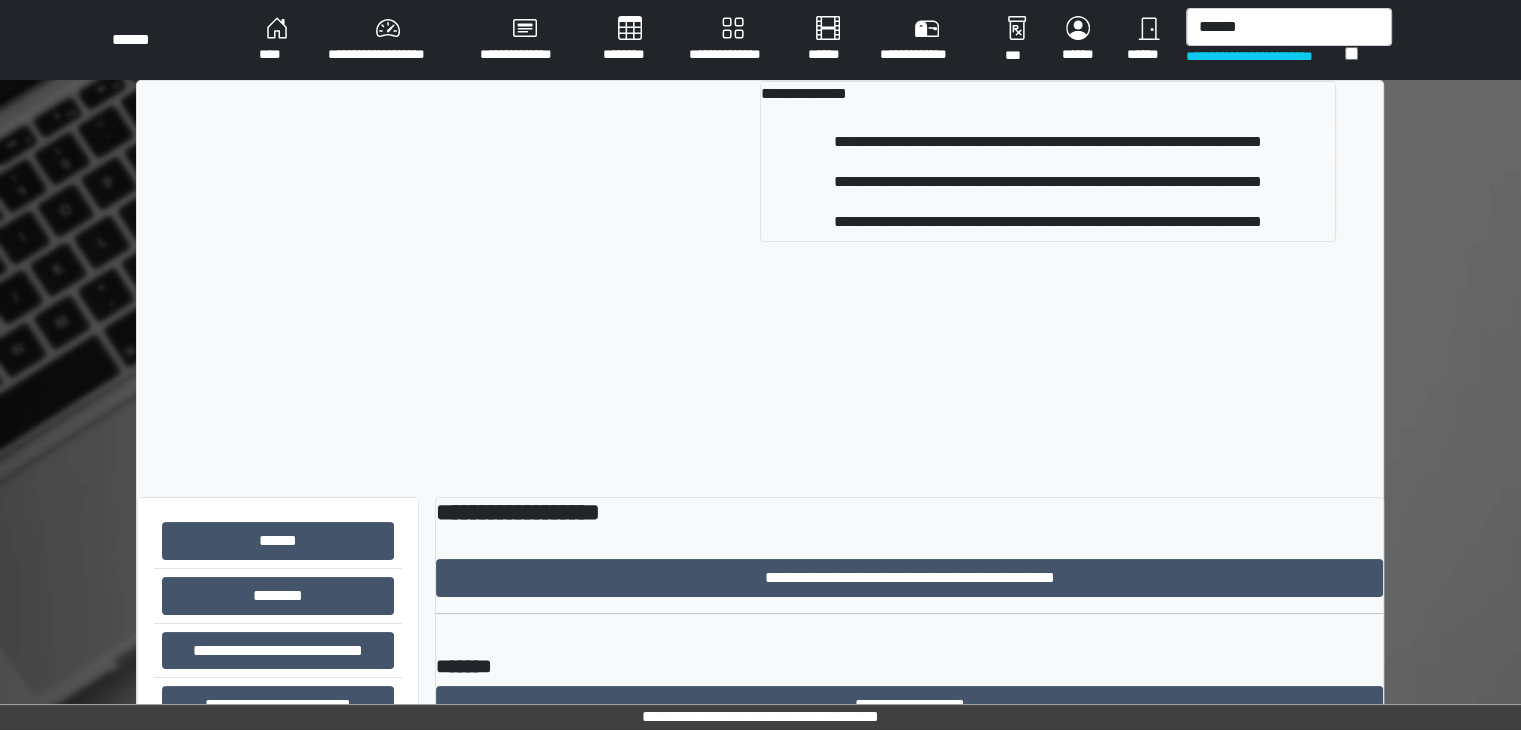 type 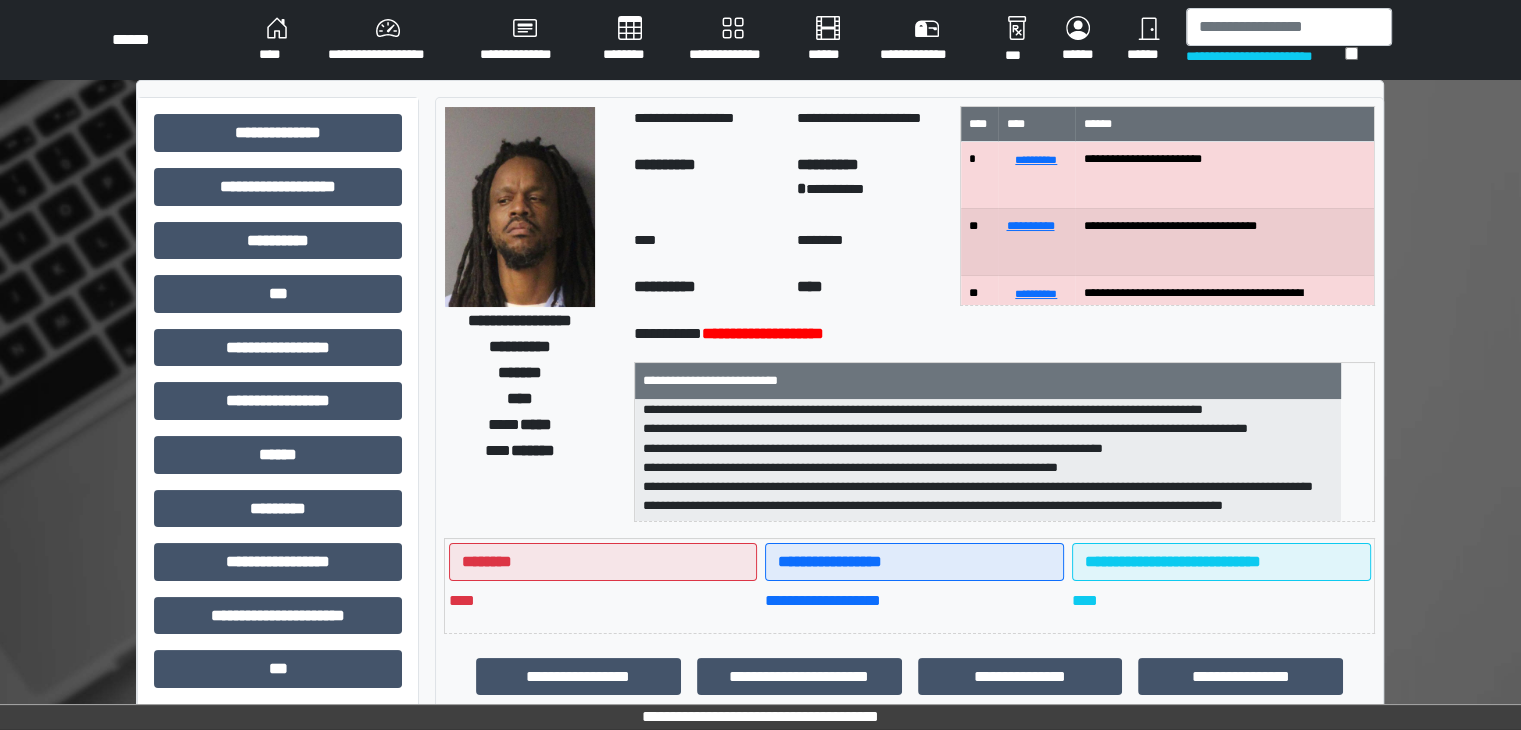 scroll, scrollTop: 121, scrollLeft: 0, axis: vertical 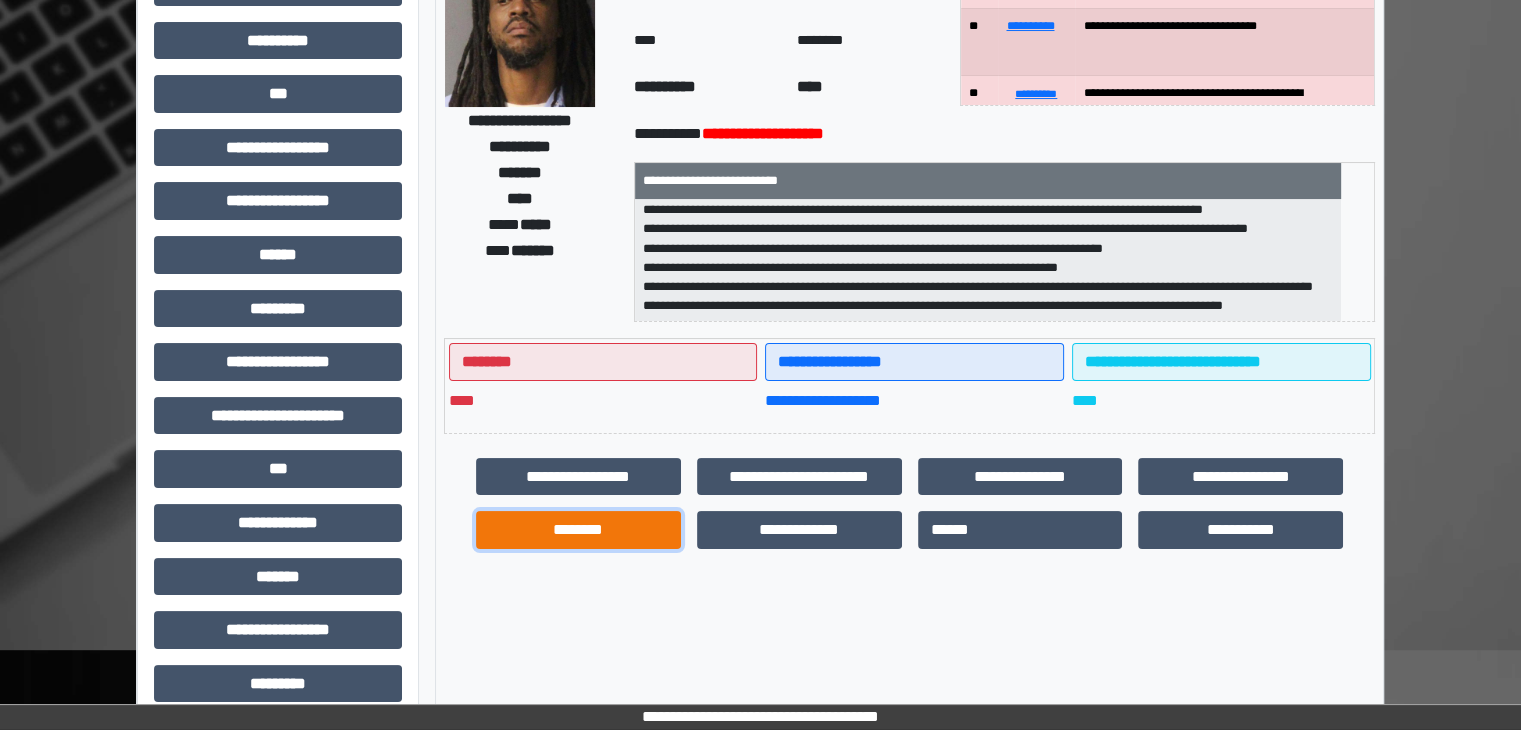 click on "********" at bounding box center (578, 530) 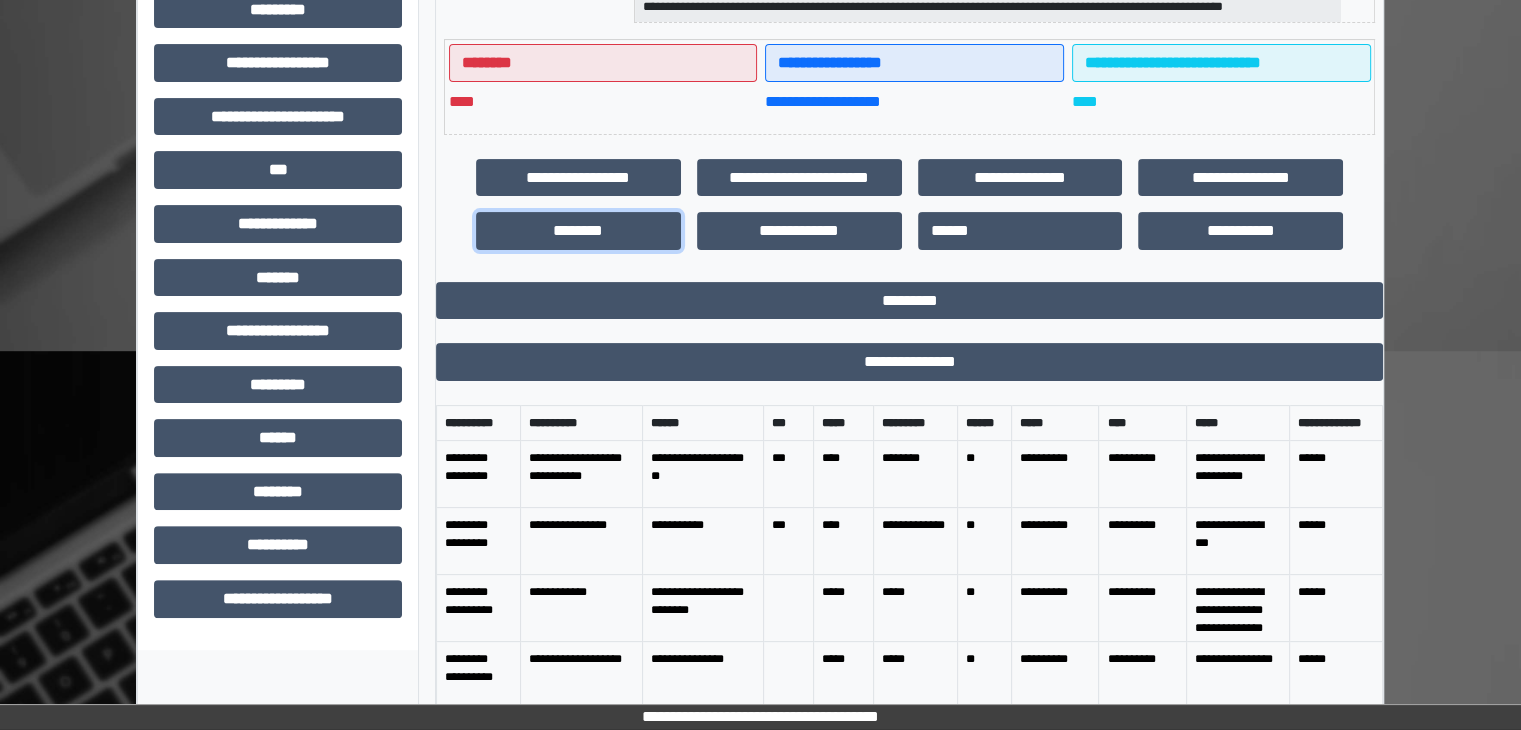 scroll, scrollTop: 500, scrollLeft: 0, axis: vertical 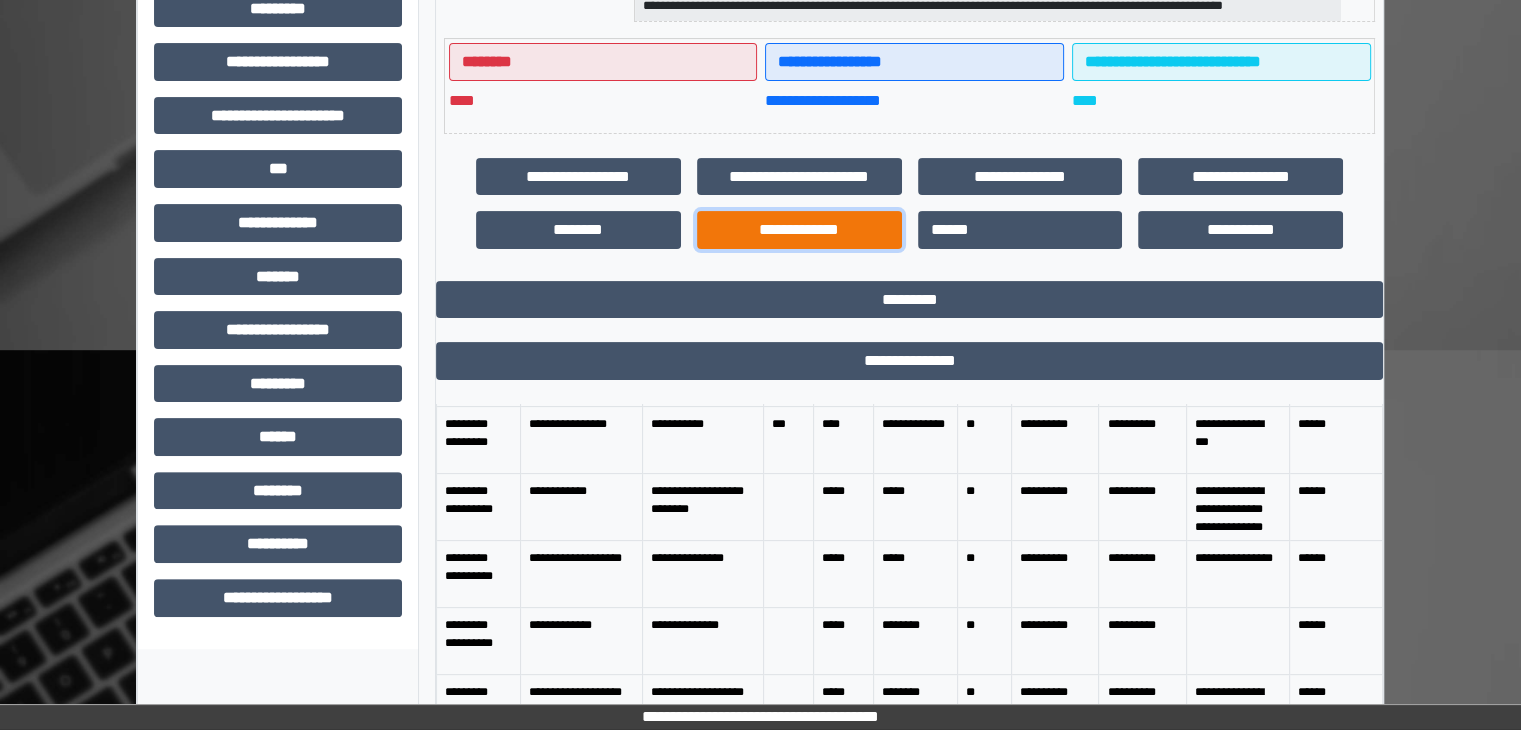 click on "**********" at bounding box center (799, 230) 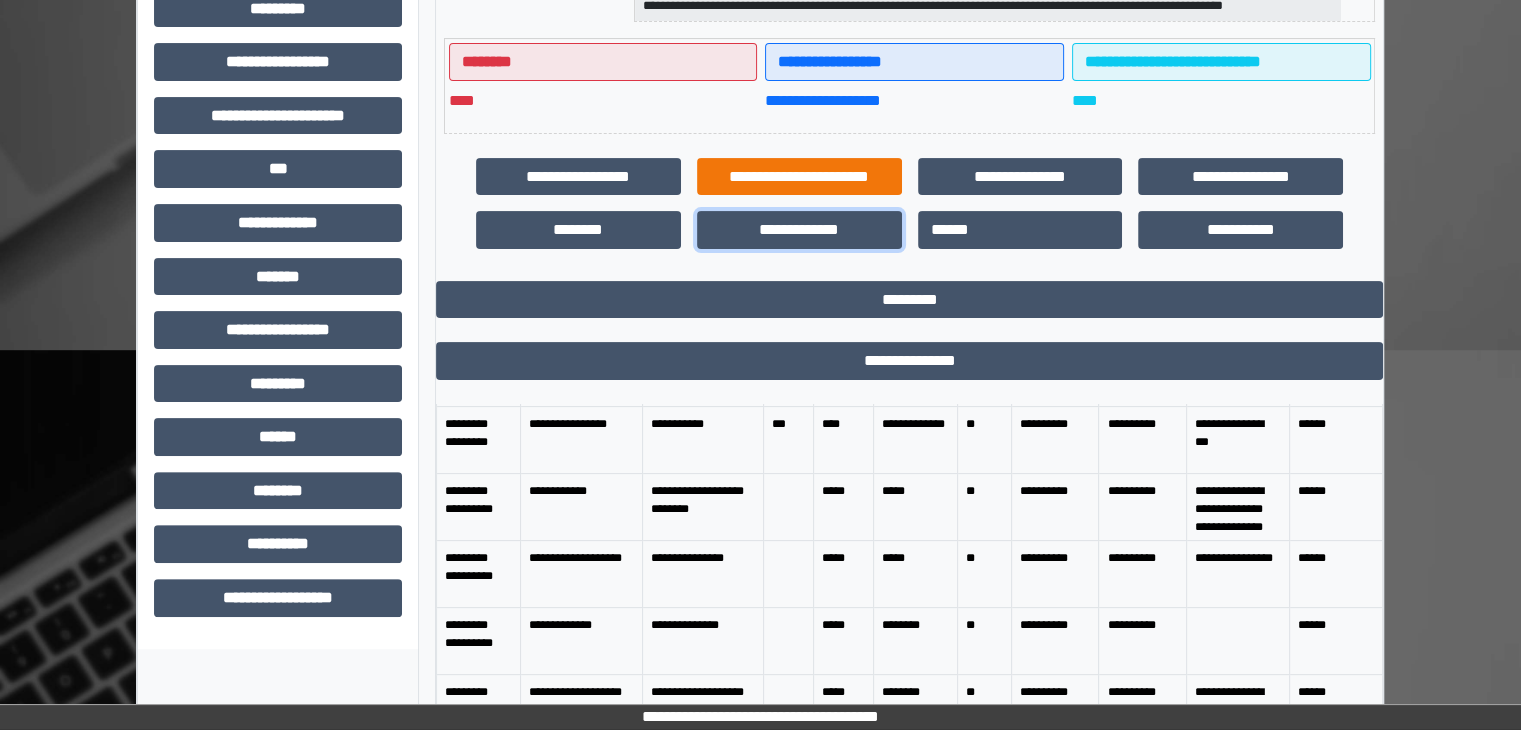 scroll, scrollTop: 436, scrollLeft: 0, axis: vertical 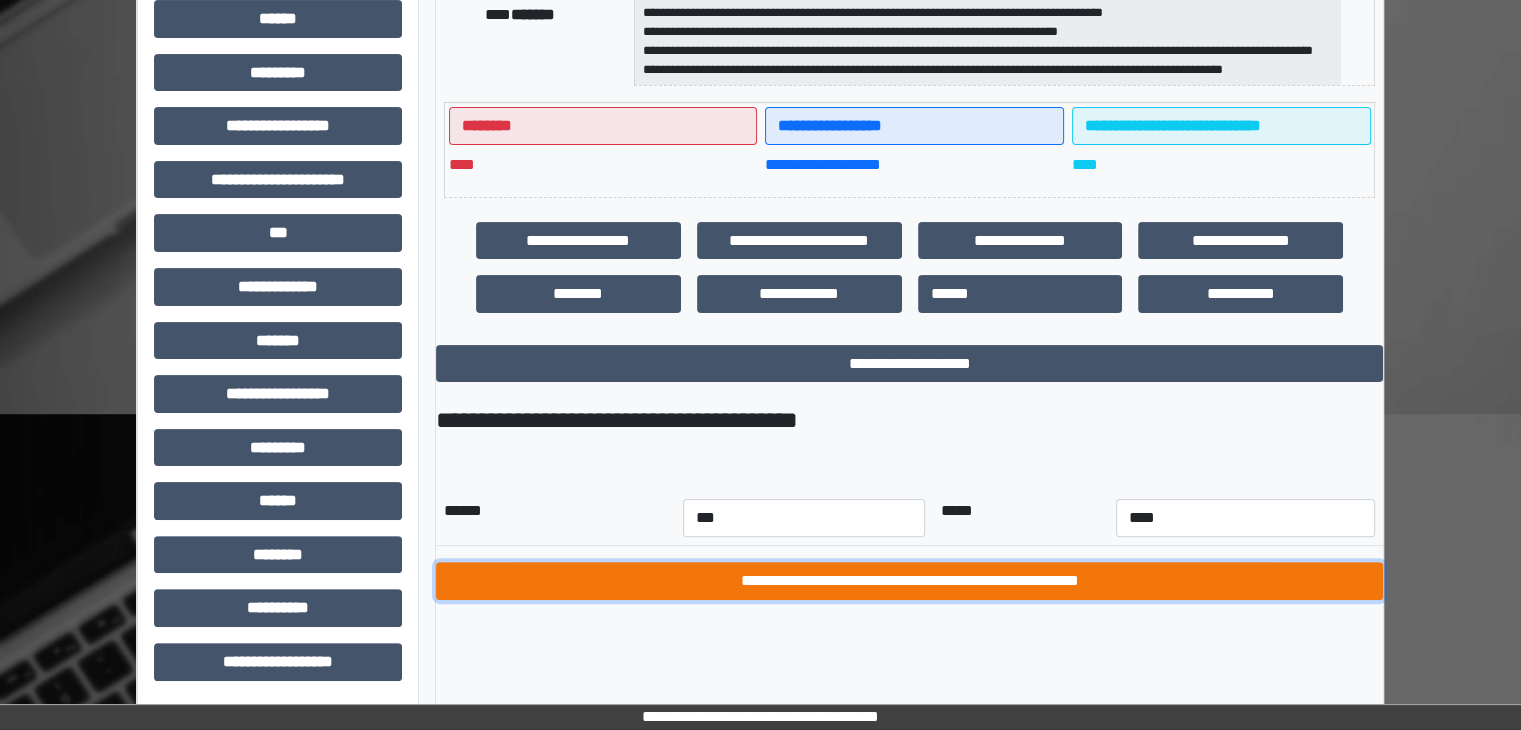 click on "**********" at bounding box center (909, 581) 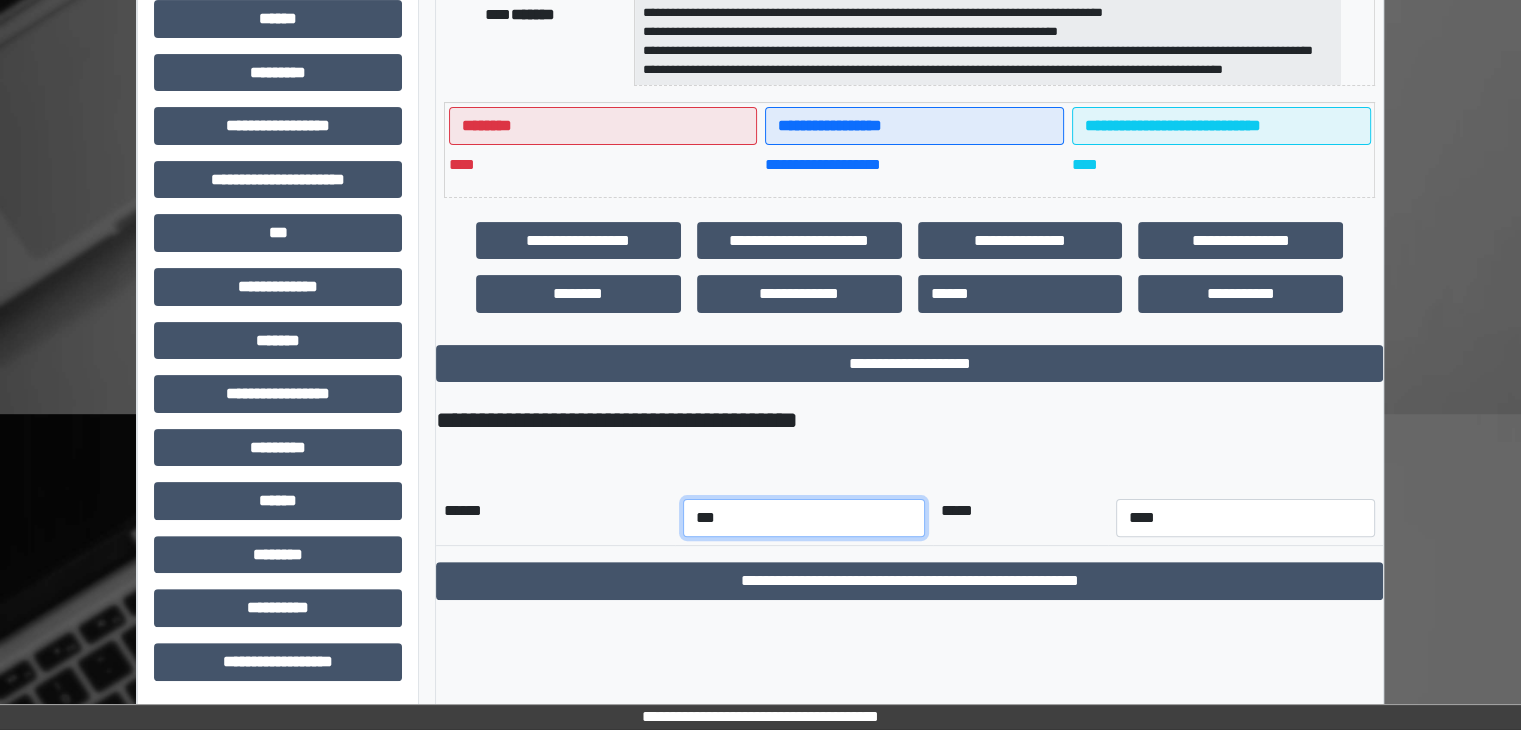 click on "***
***
***
***
***
***
***
***
***
***
***
***" at bounding box center (804, 518) 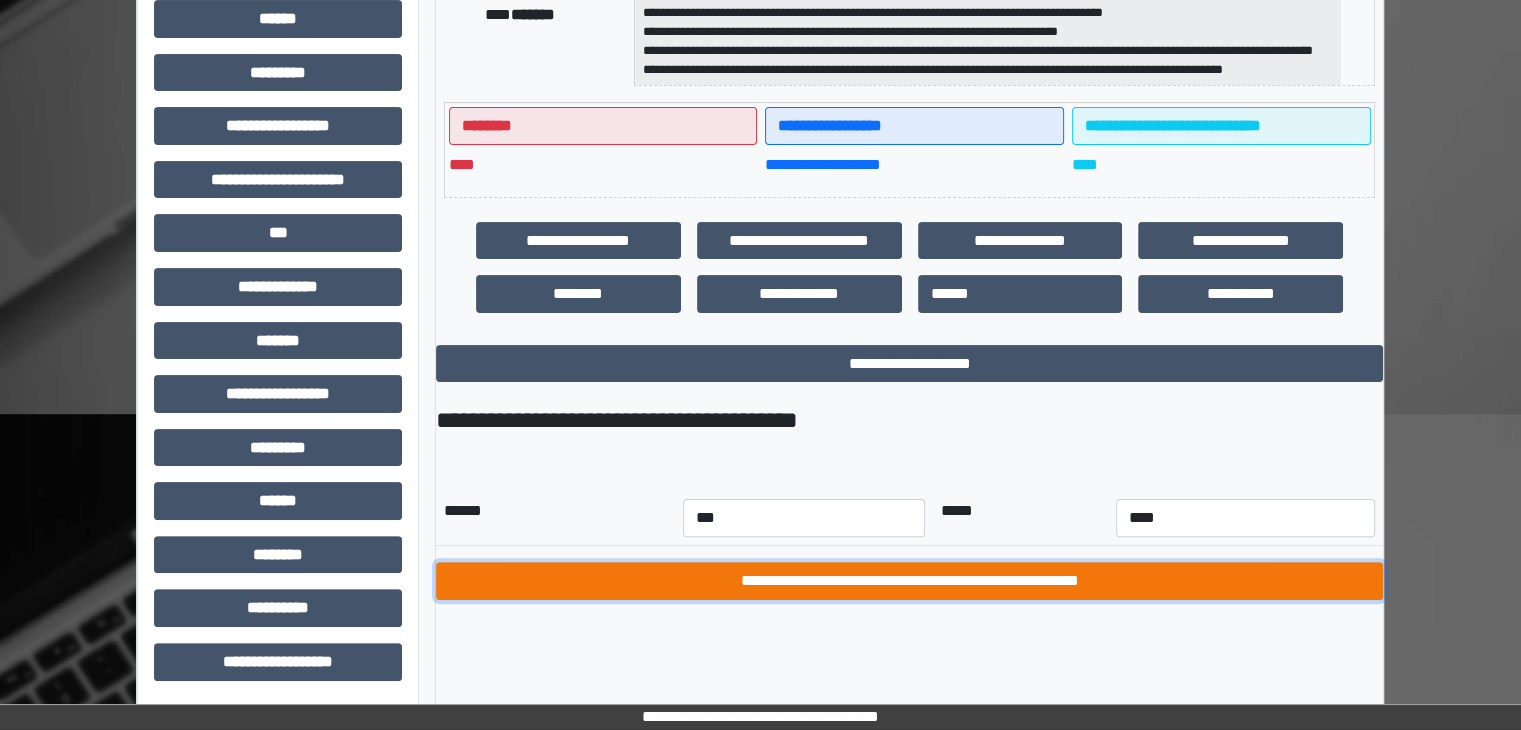 click on "**********" at bounding box center [909, 581] 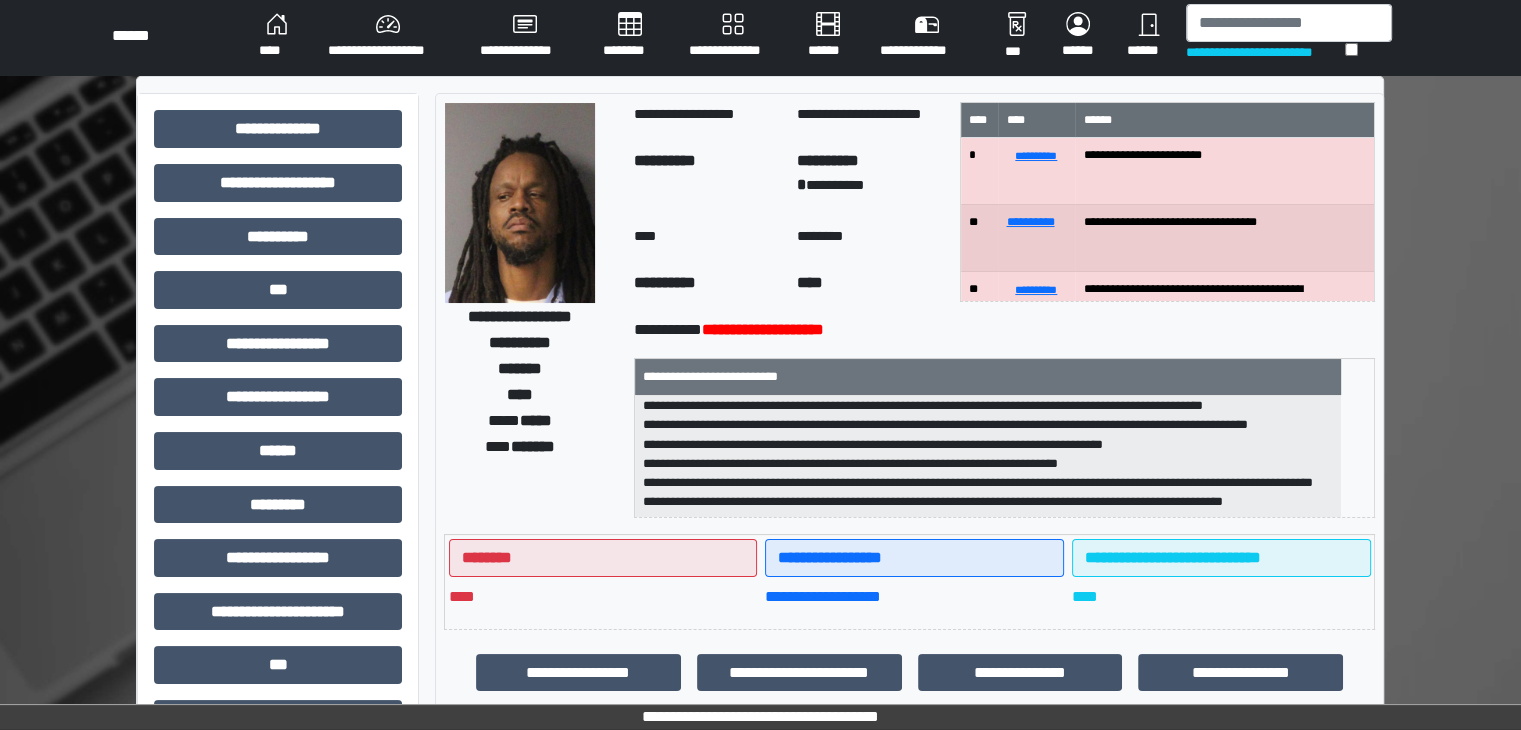 scroll, scrollTop: 0, scrollLeft: 0, axis: both 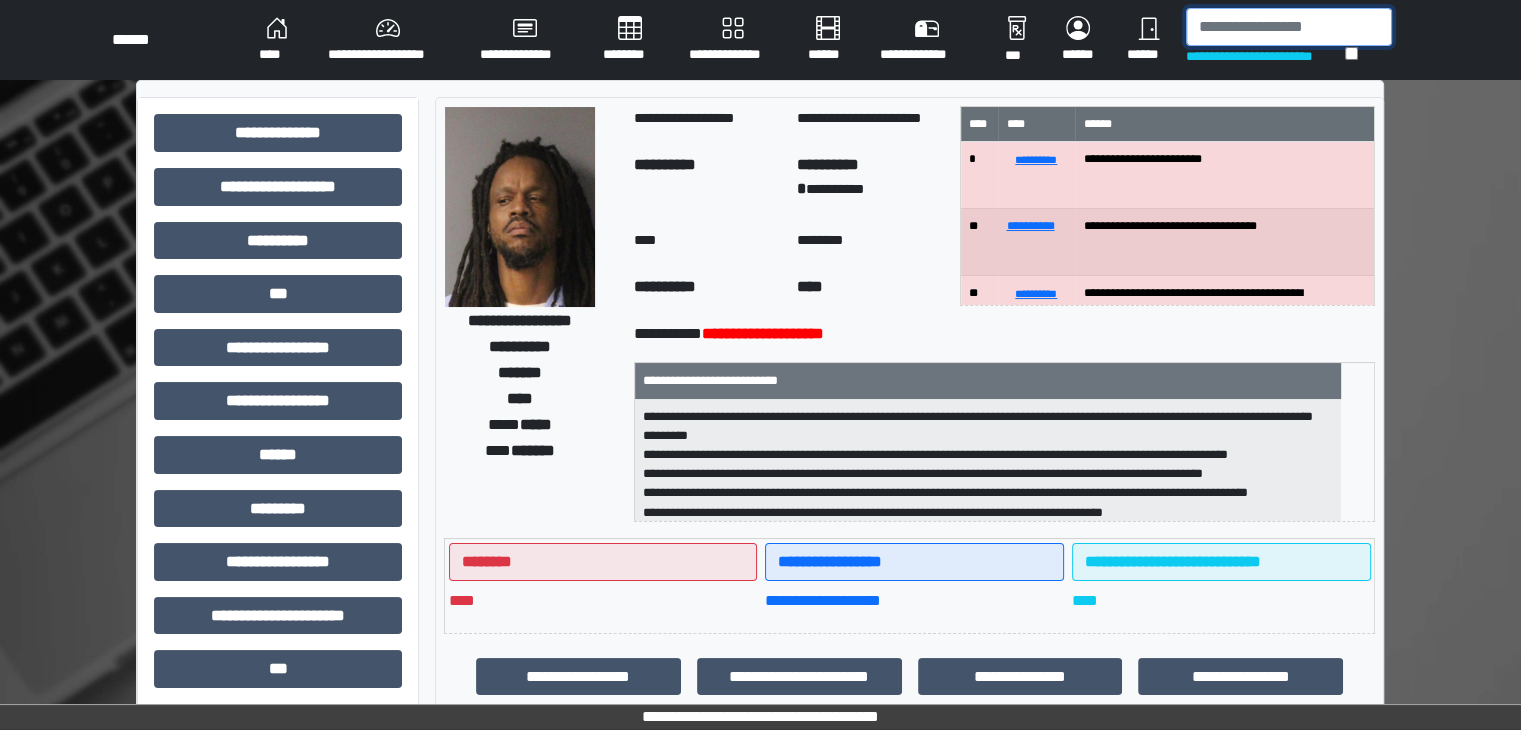click at bounding box center (1289, 27) 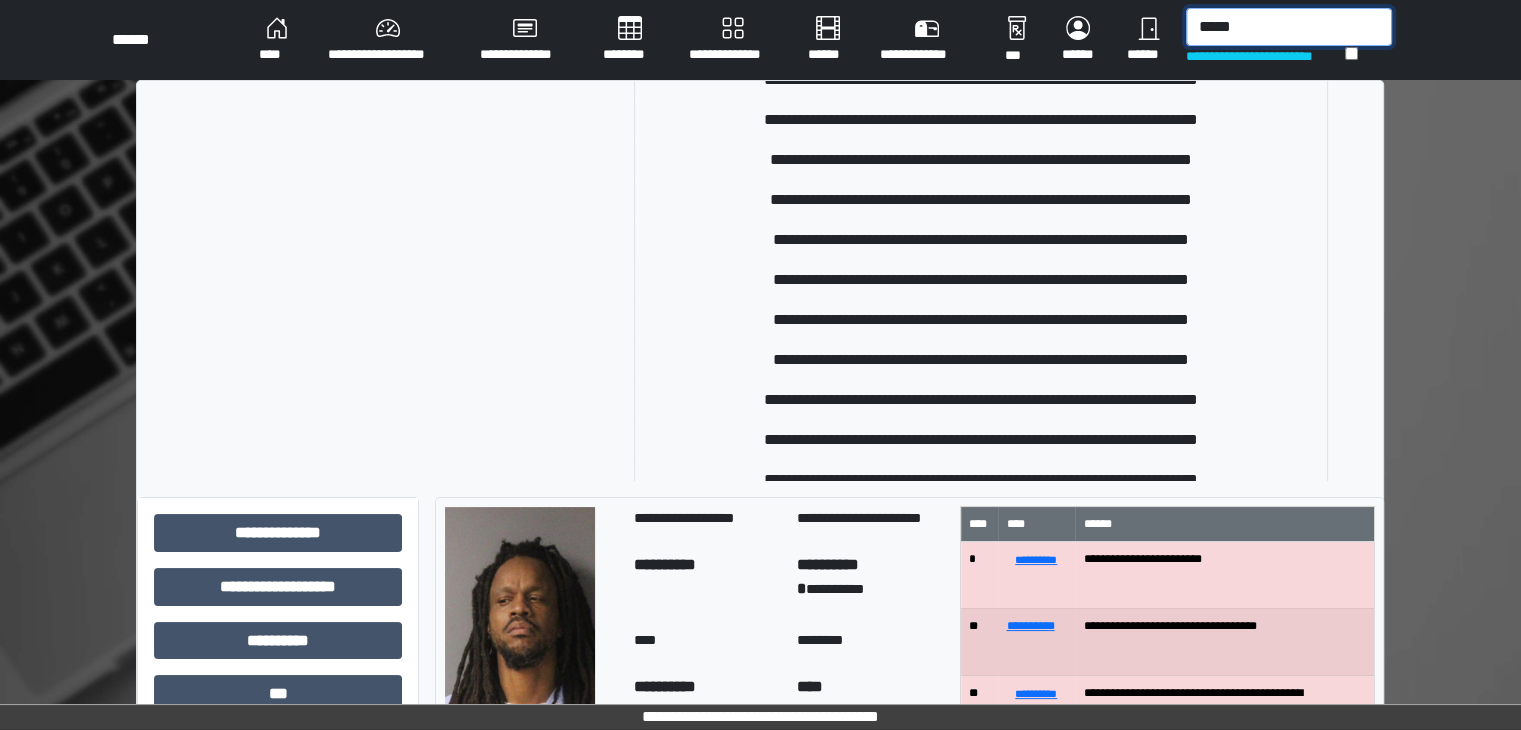 scroll, scrollTop: 1241, scrollLeft: 0, axis: vertical 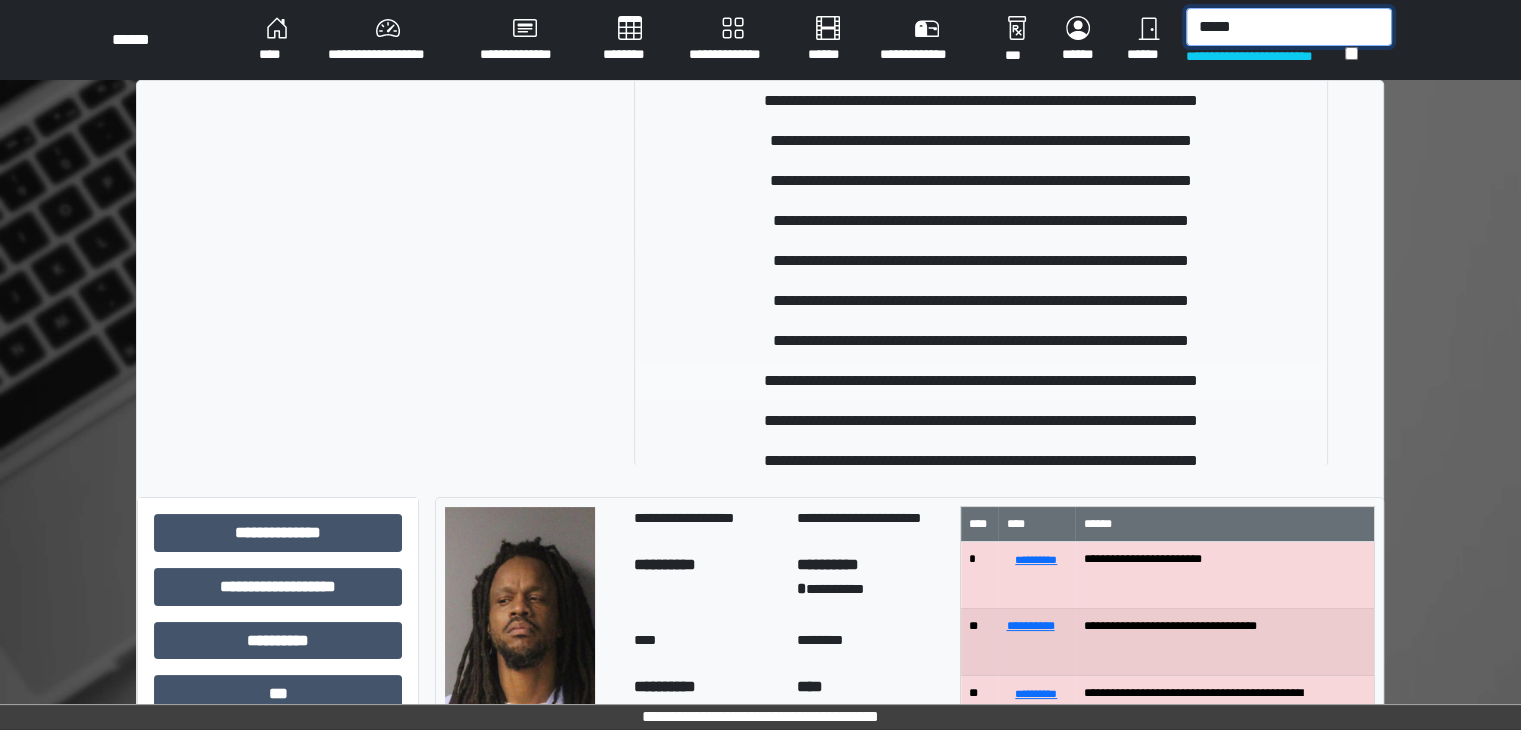 type on "*****" 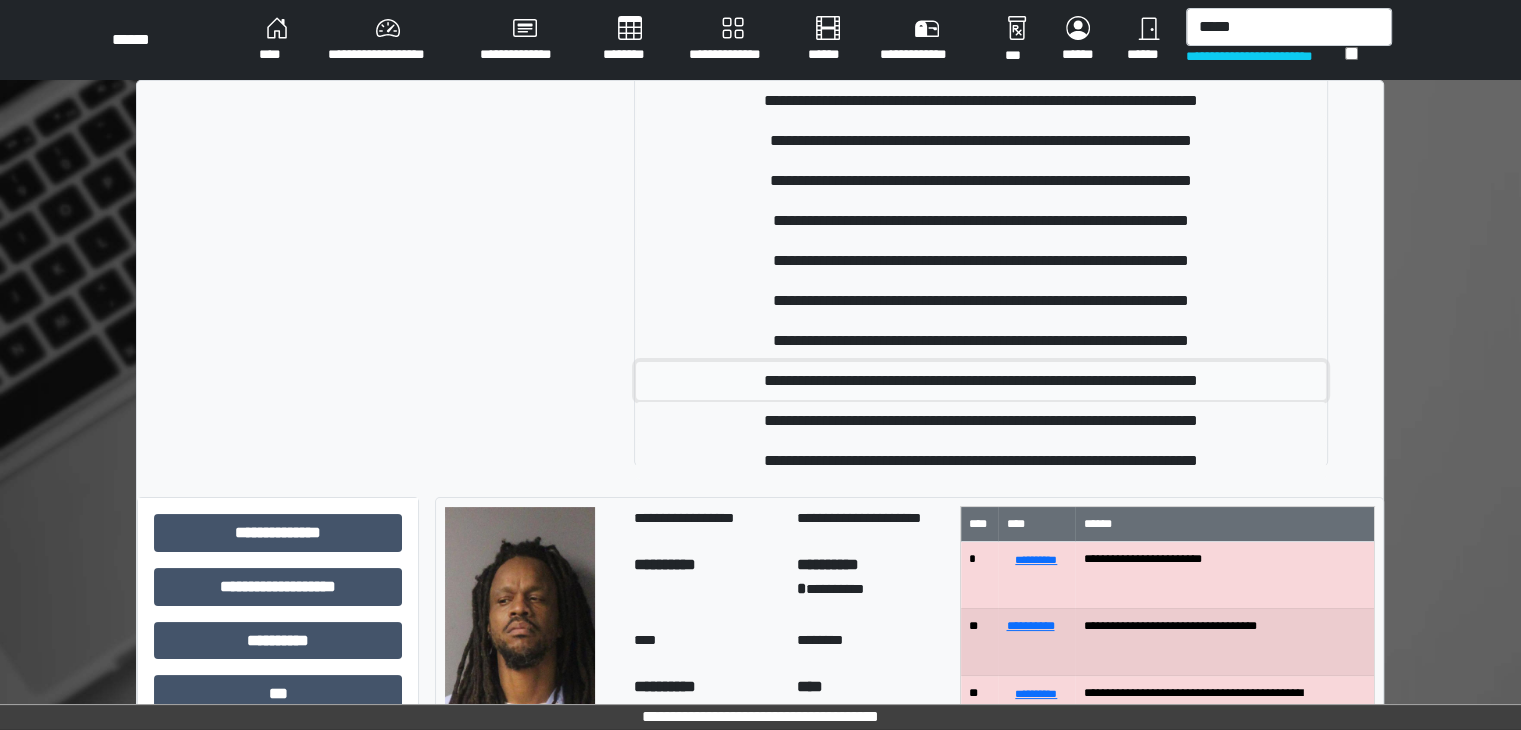 click on "**********" at bounding box center [981, 381] 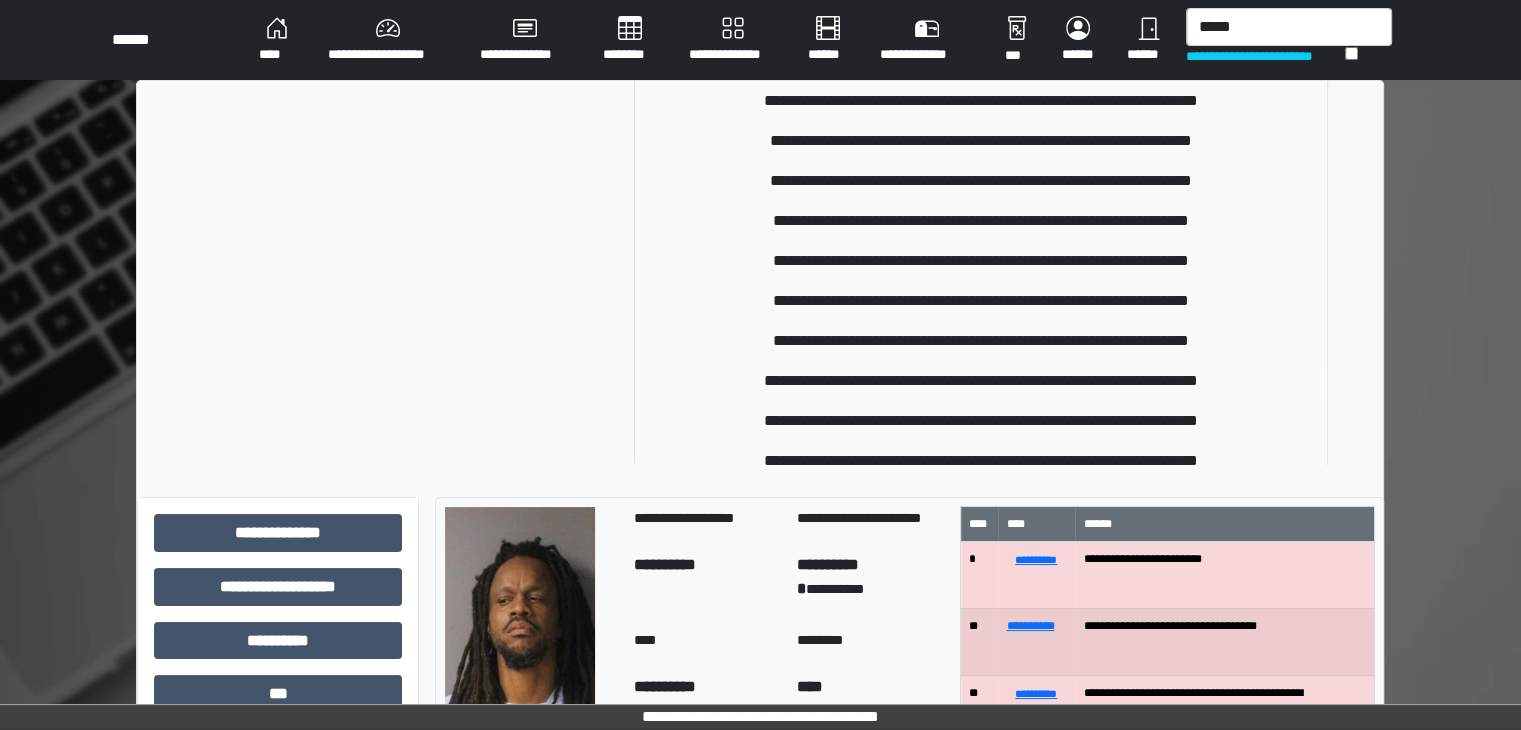 type 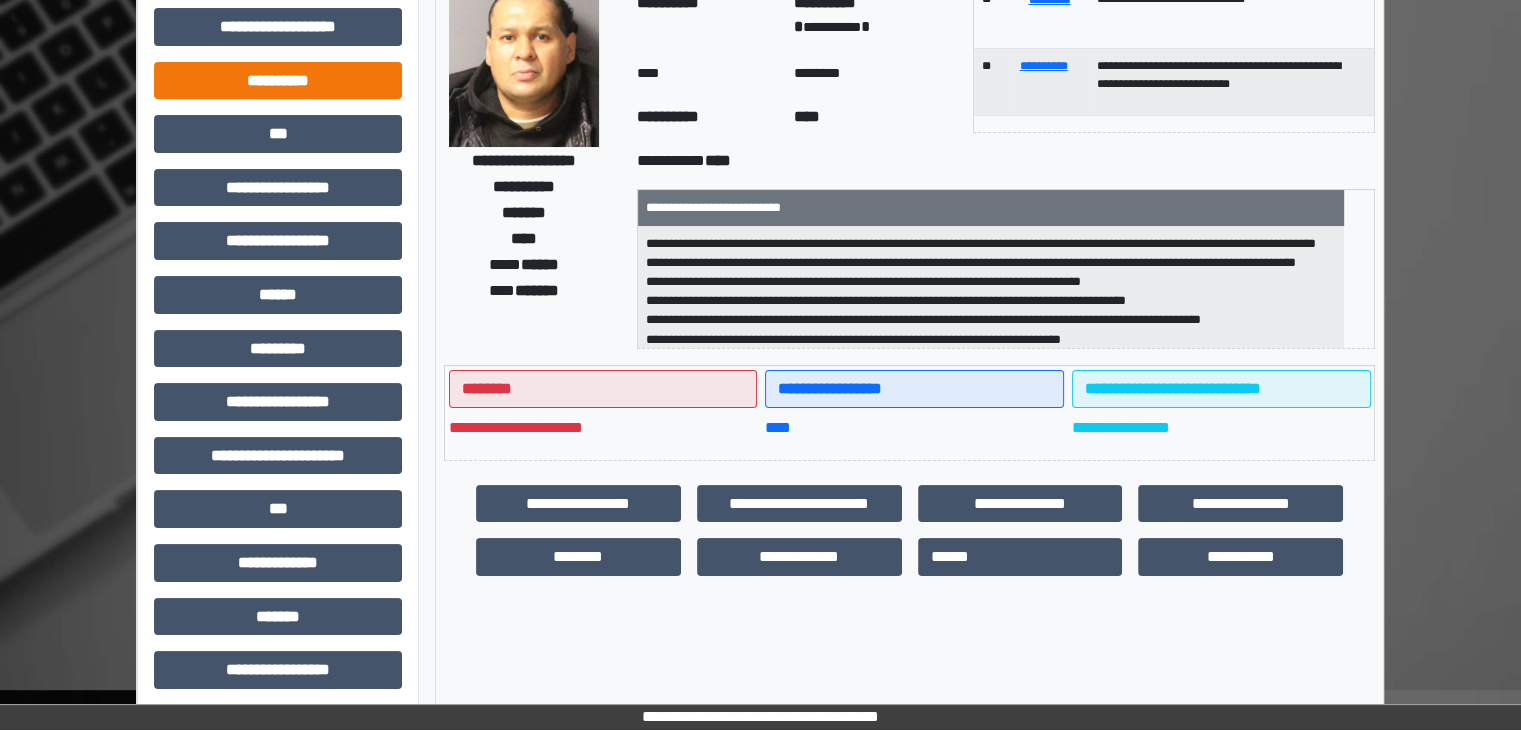 scroll, scrollTop: 300, scrollLeft: 0, axis: vertical 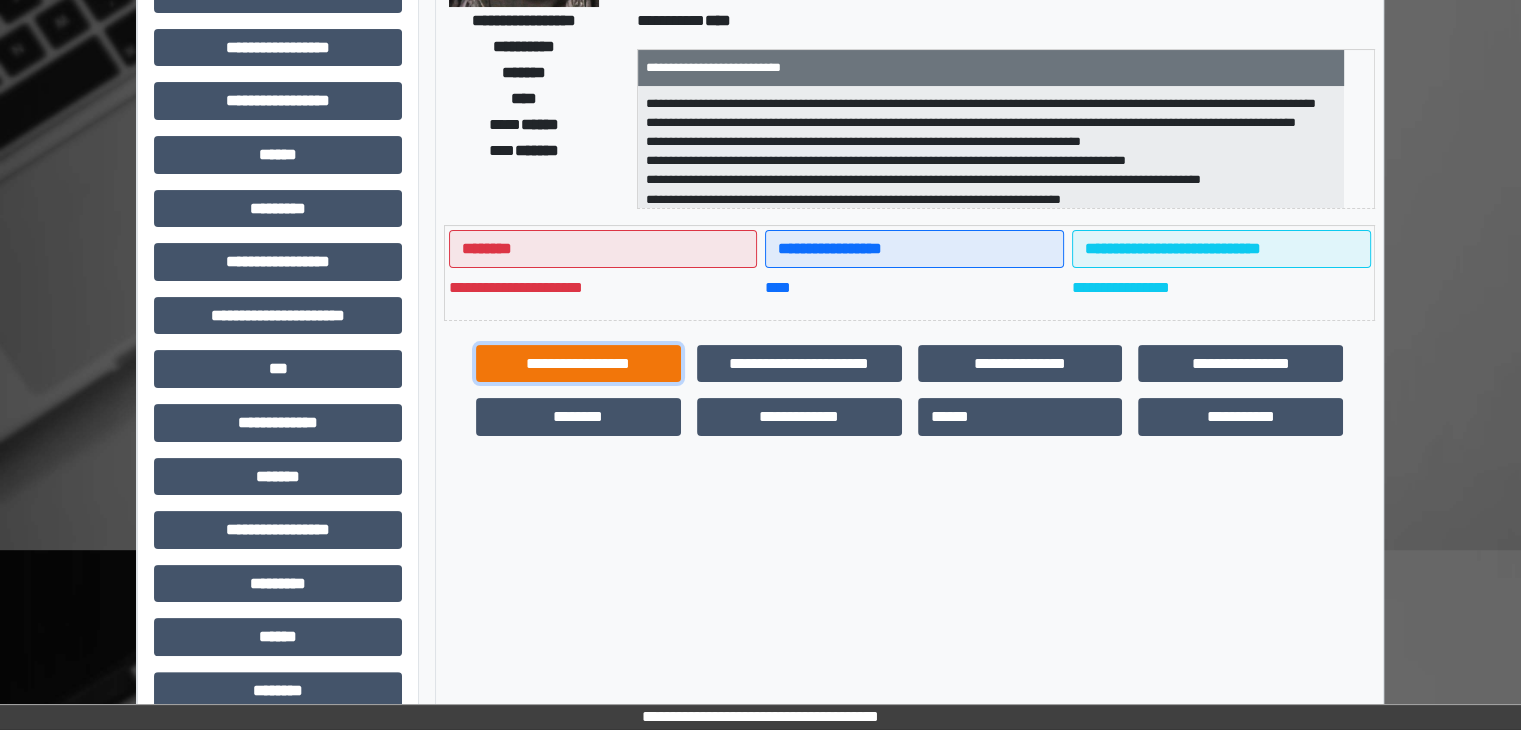 click on "**********" at bounding box center [578, 364] 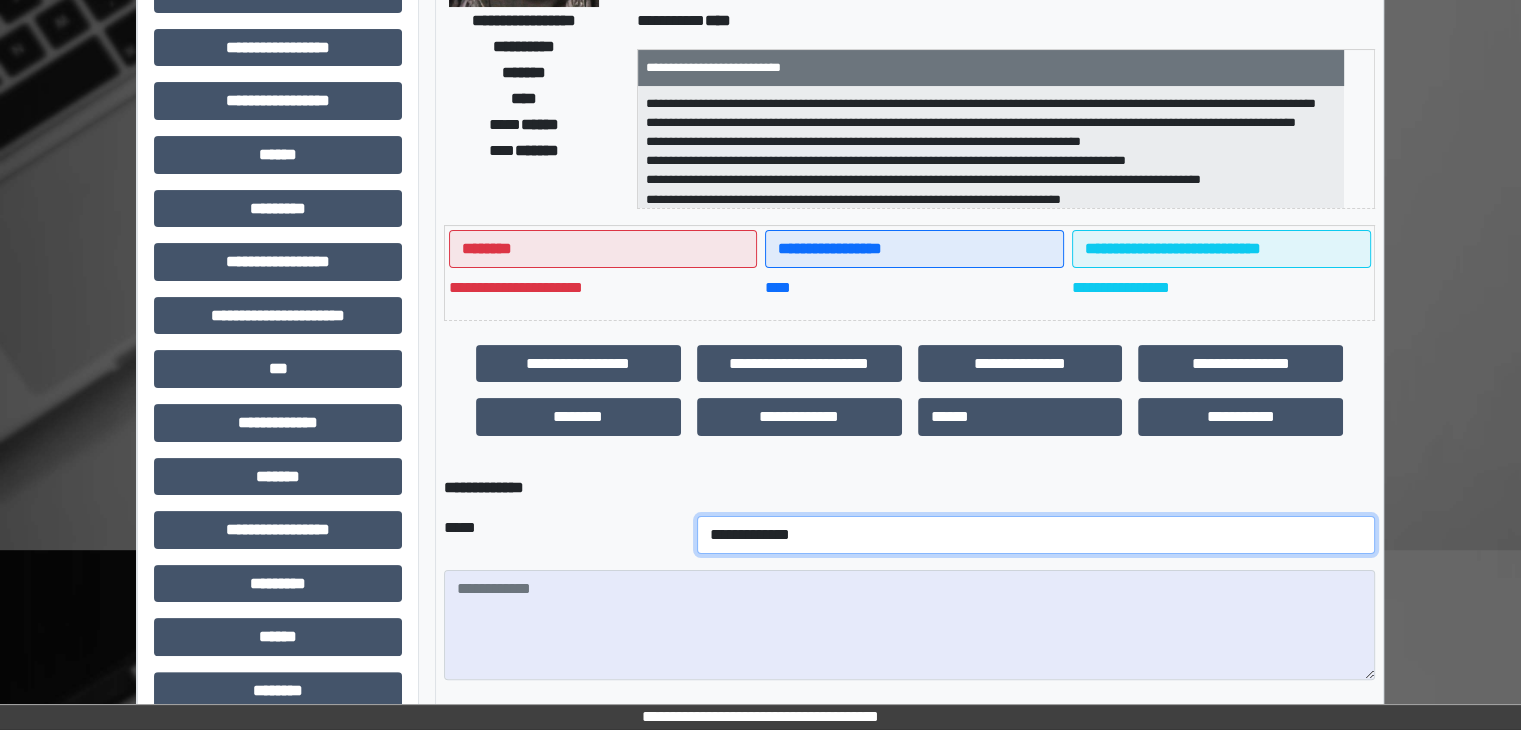 click on "**********" at bounding box center (1036, 535) 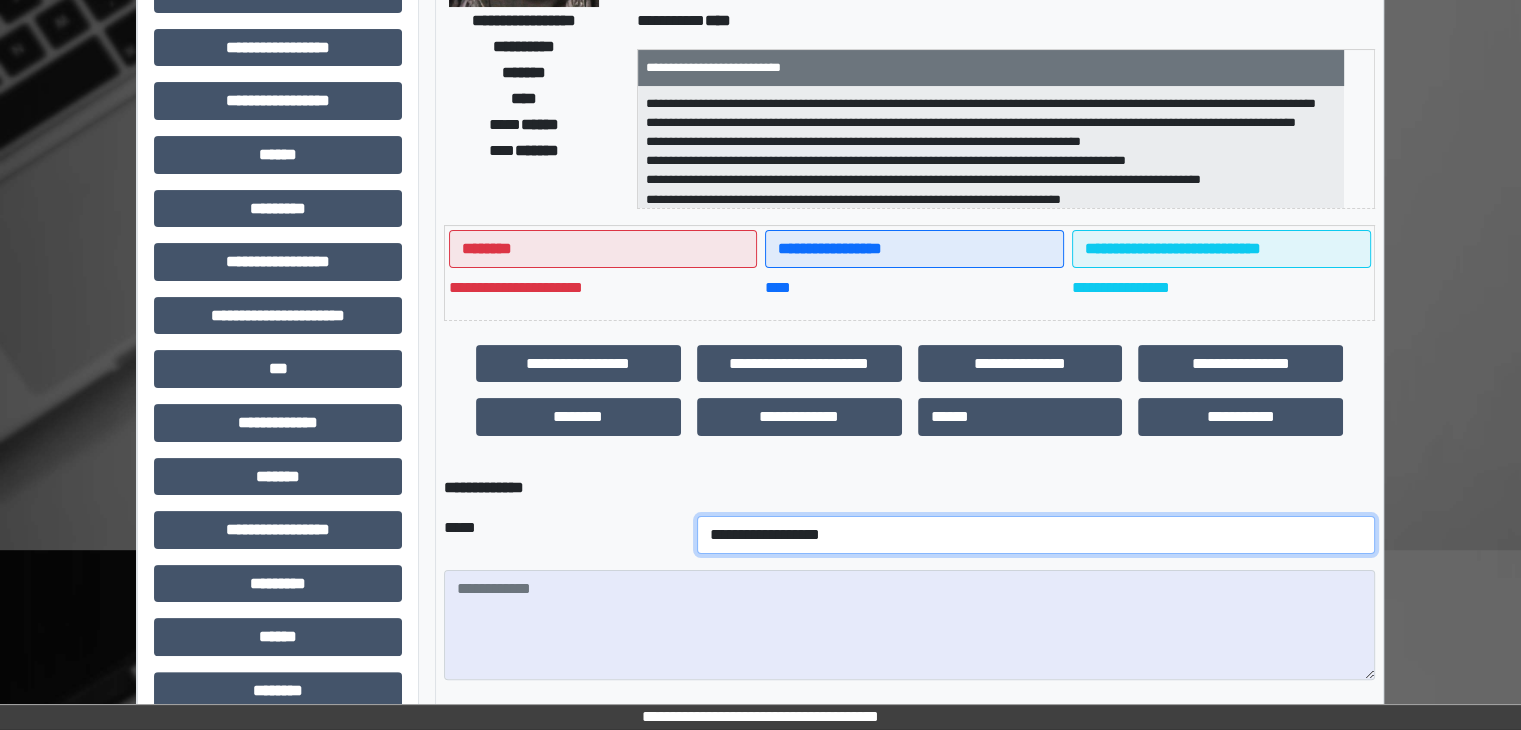click on "**********" at bounding box center [1036, 535] 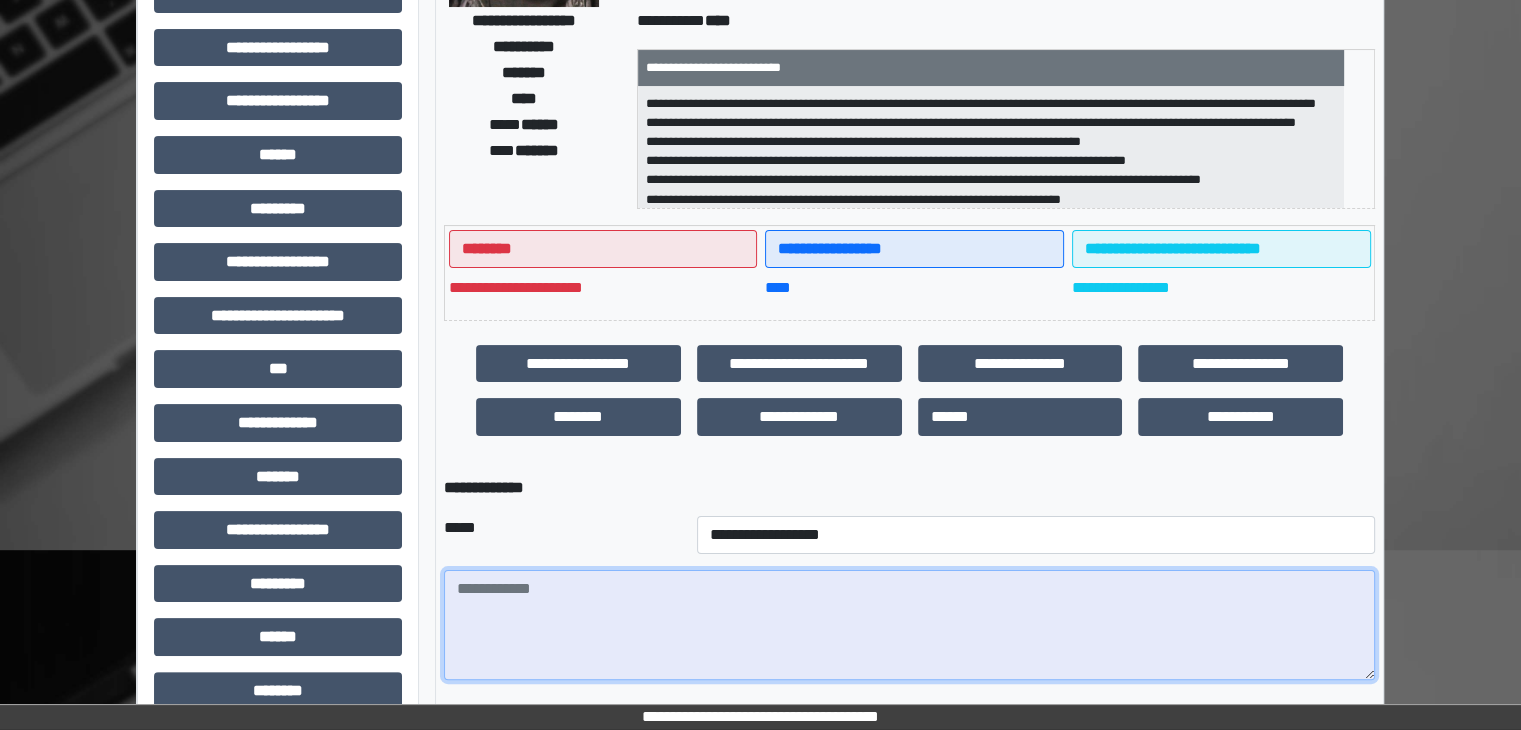 click at bounding box center (909, 625) 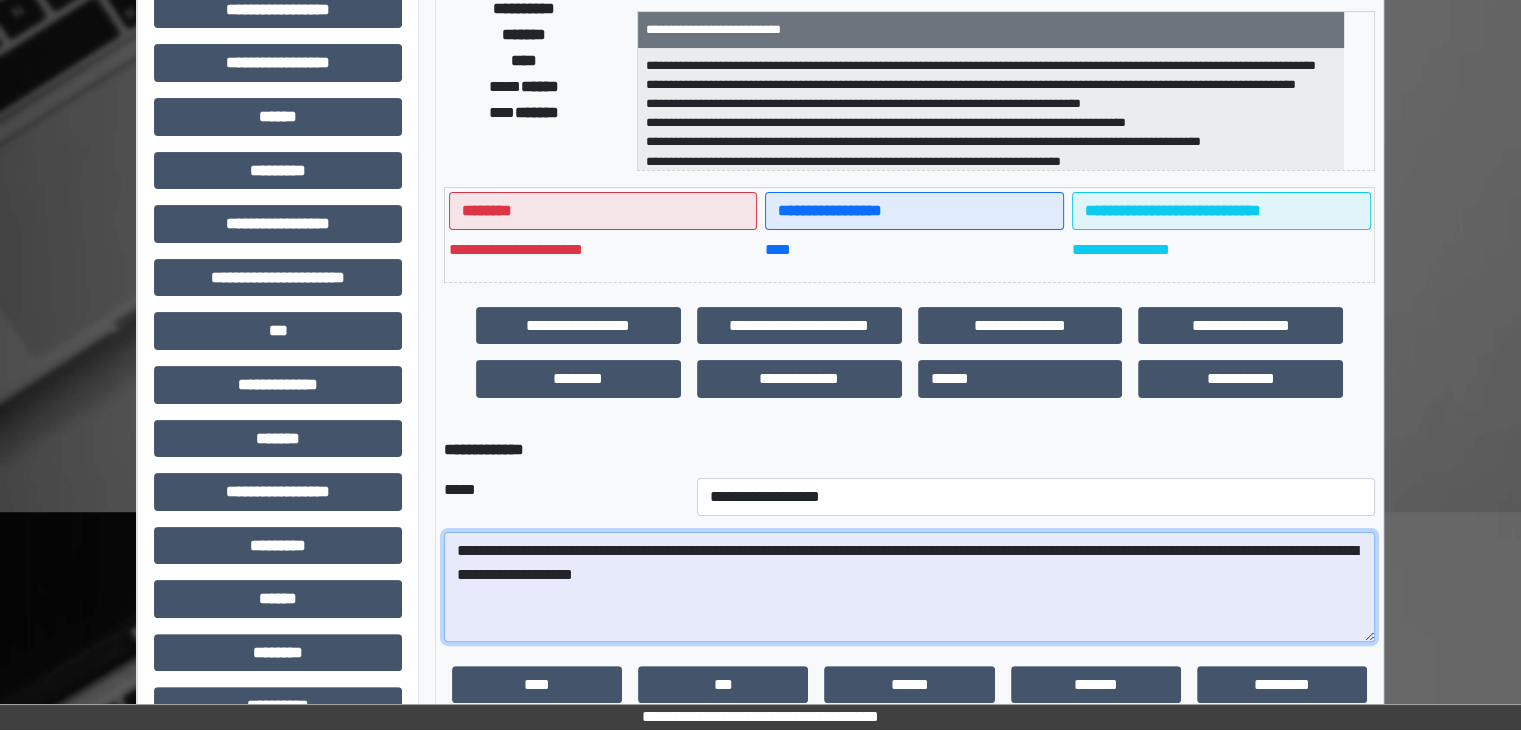 scroll, scrollTop: 482, scrollLeft: 0, axis: vertical 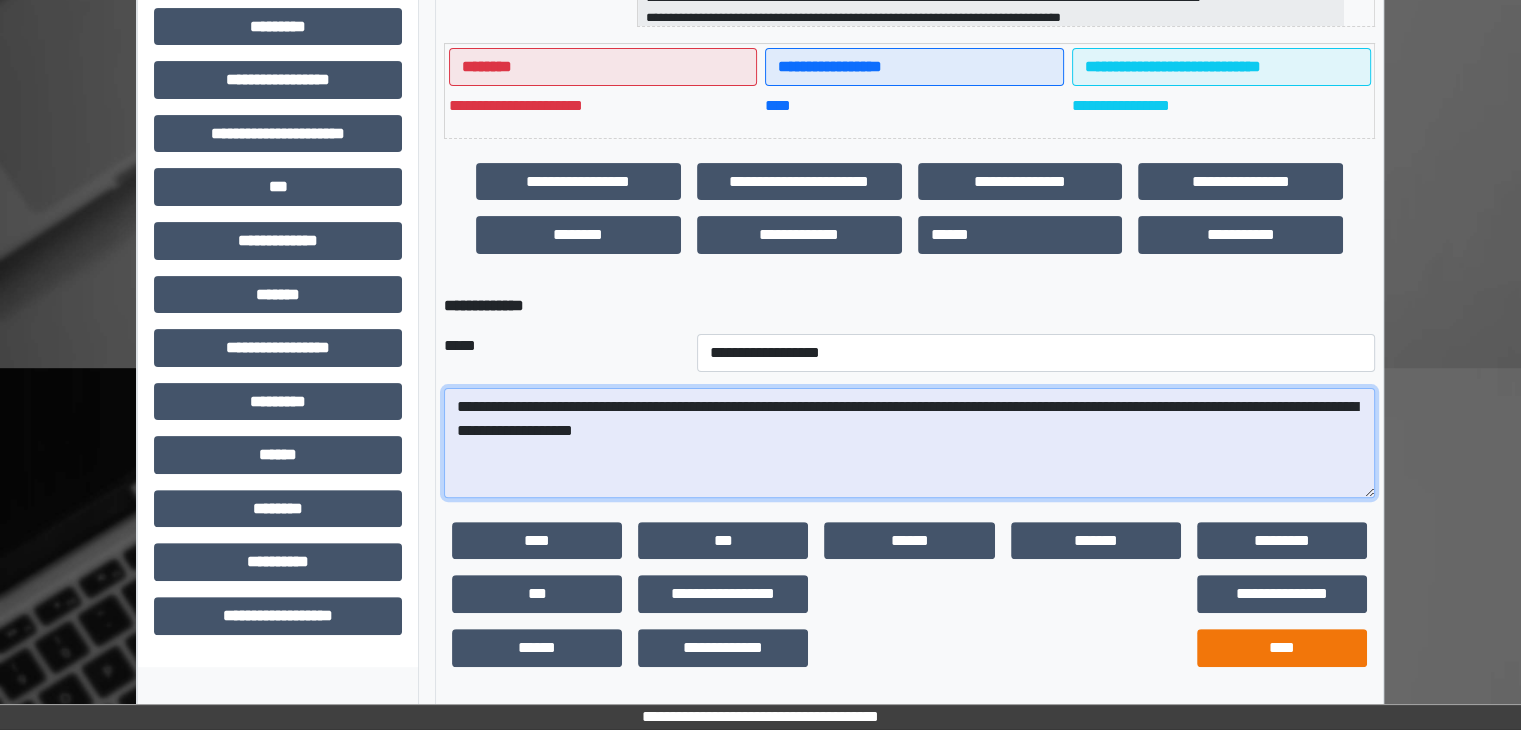 type on "**********" 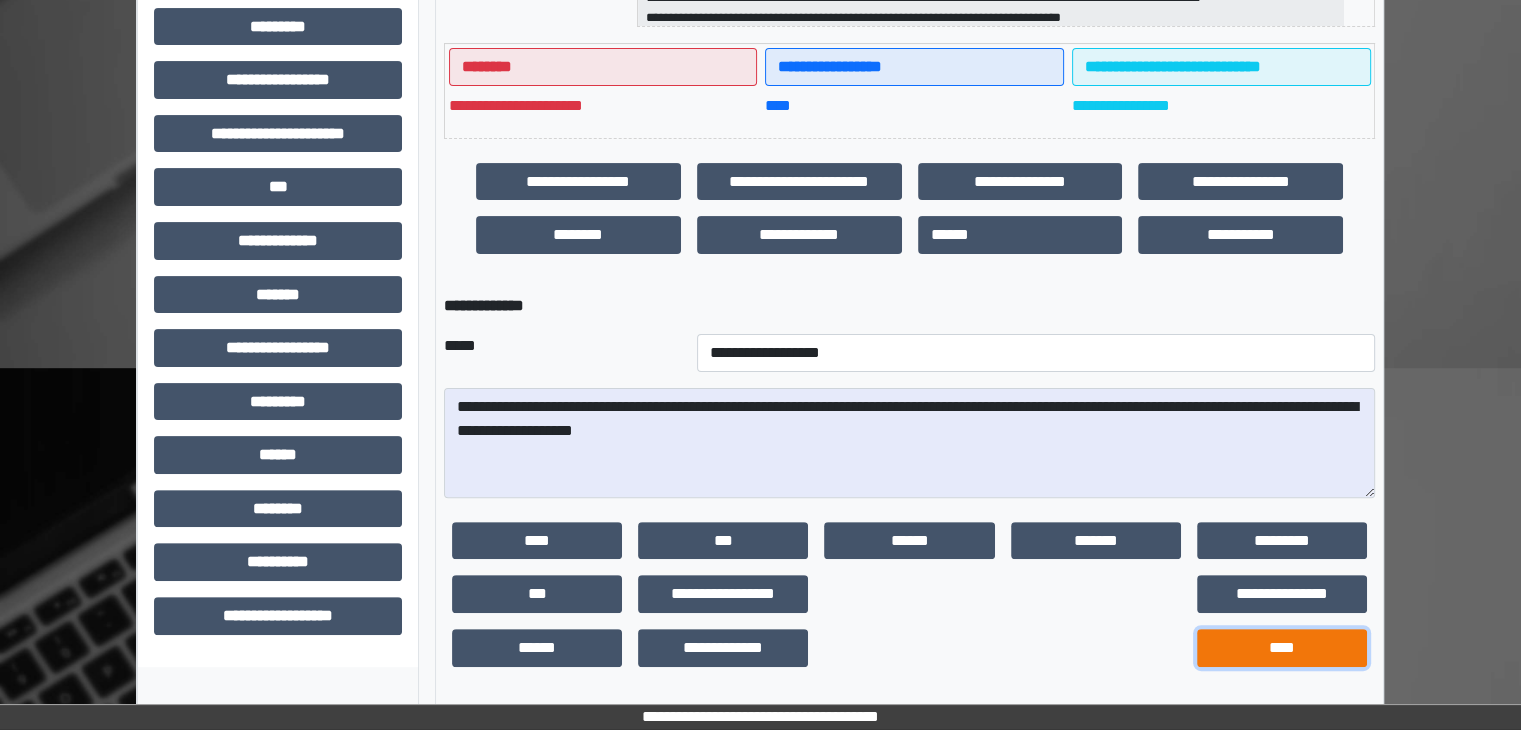 click on "****" at bounding box center (1282, 648) 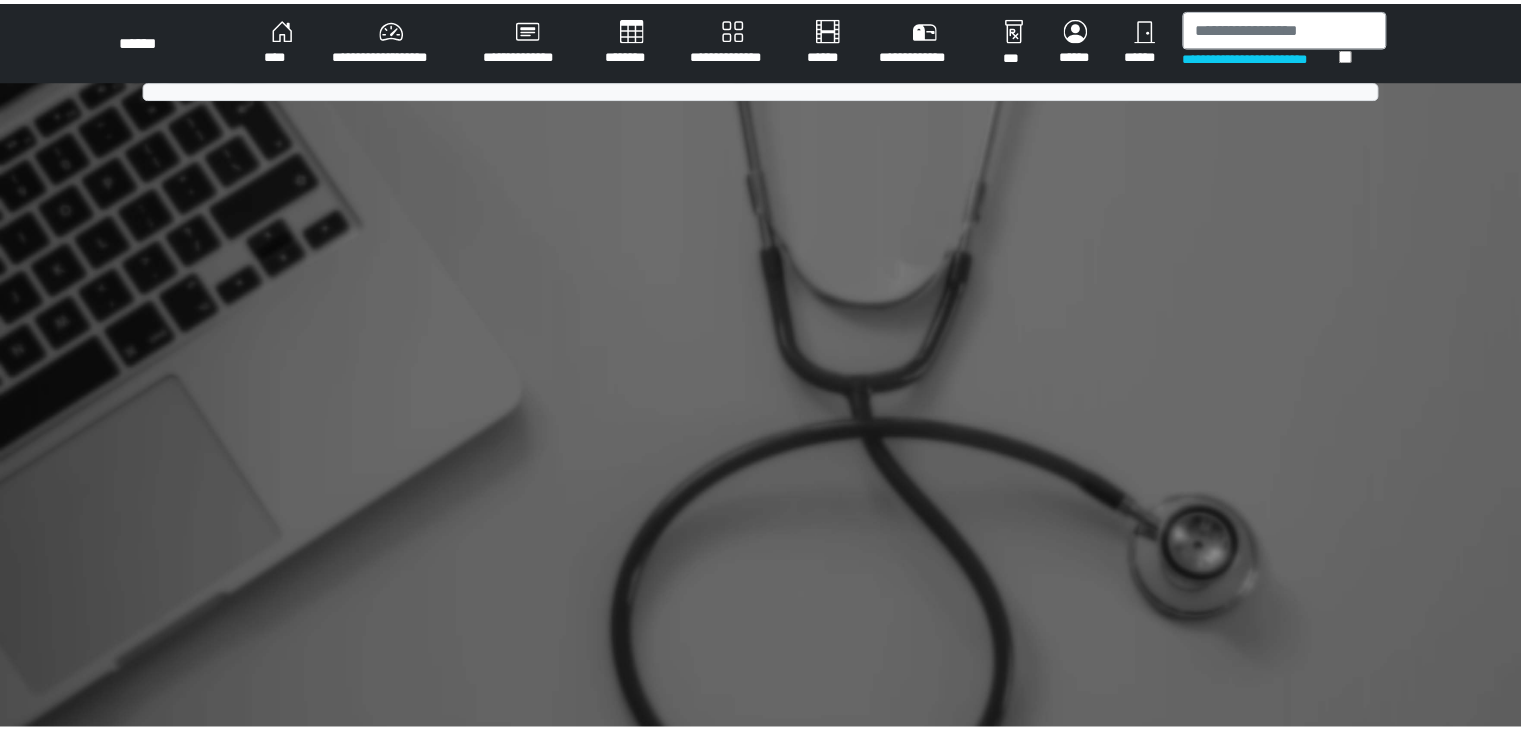 scroll, scrollTop: 0, scrollLeft: 0, axis: both 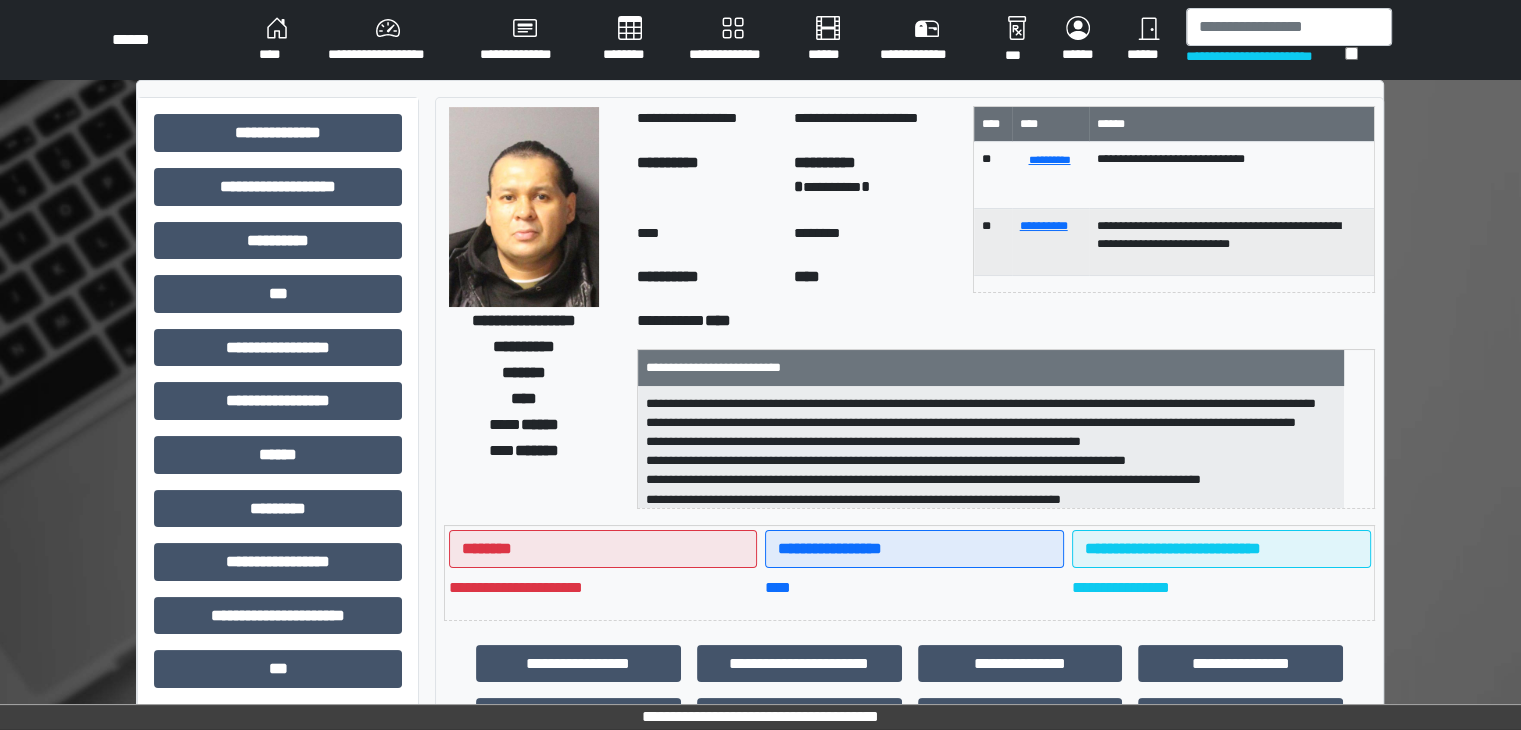 click on "**********" at bounding box center [388, 40] 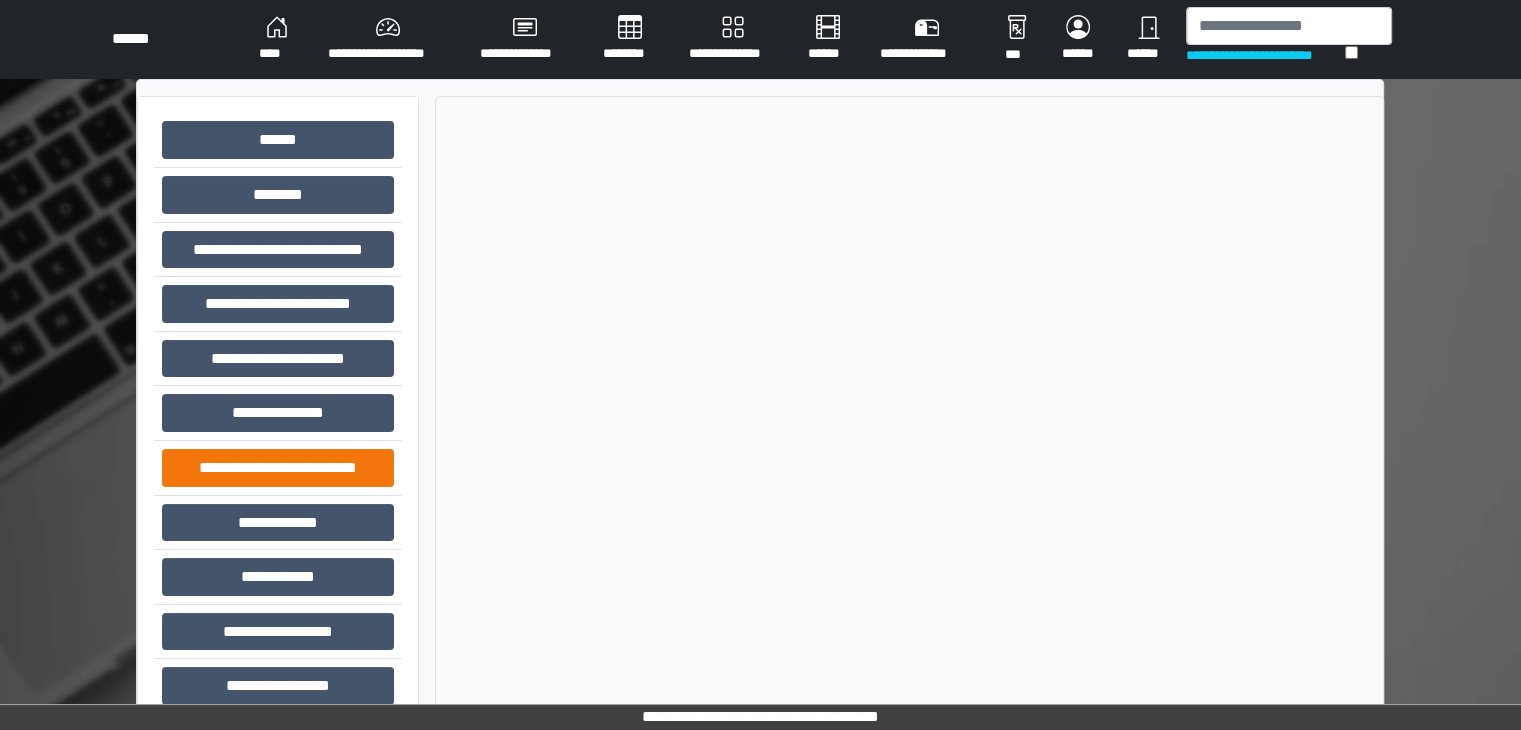 scroll, scrollTop: 0, scrollLeft: 0, axis: both 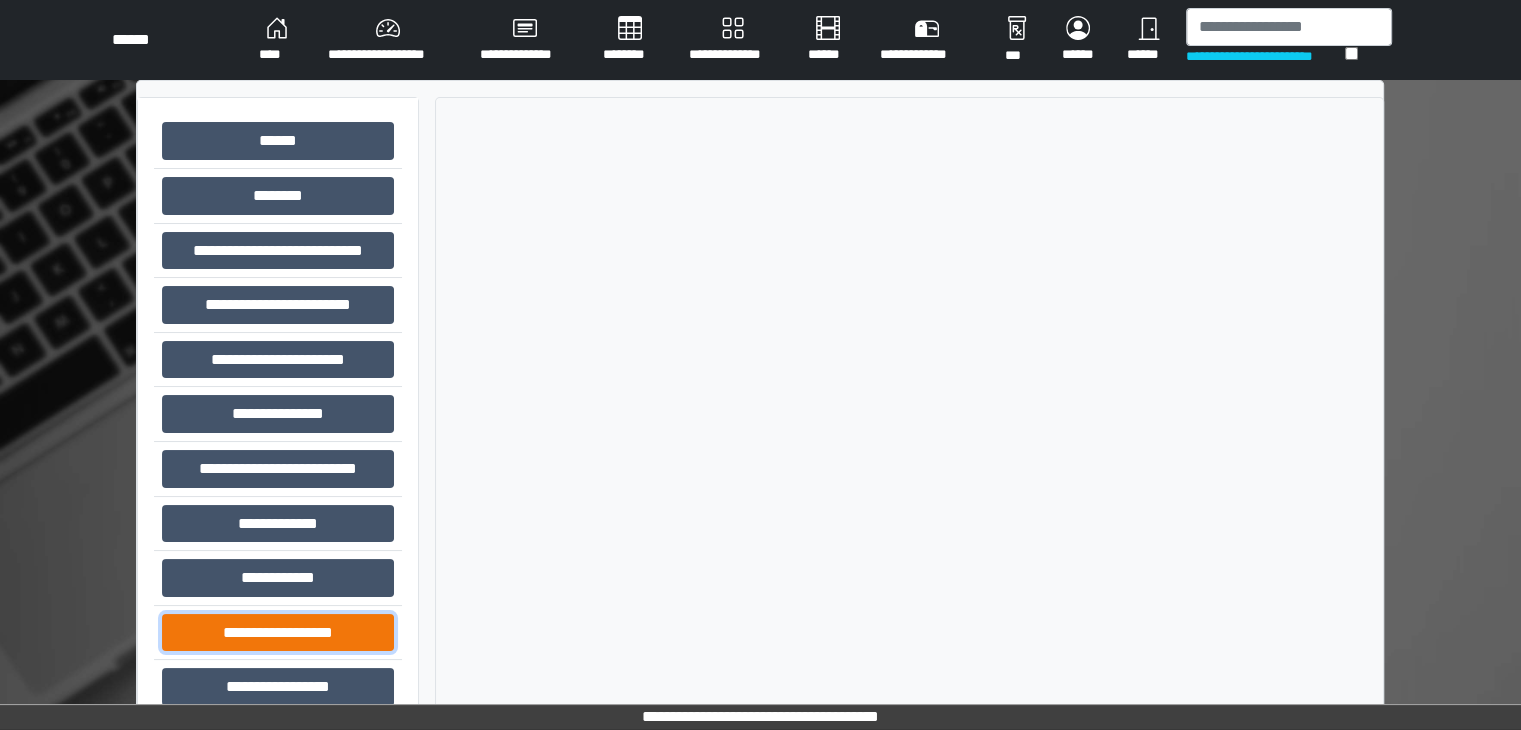 click on "**********" at bounding box center [278, 633] 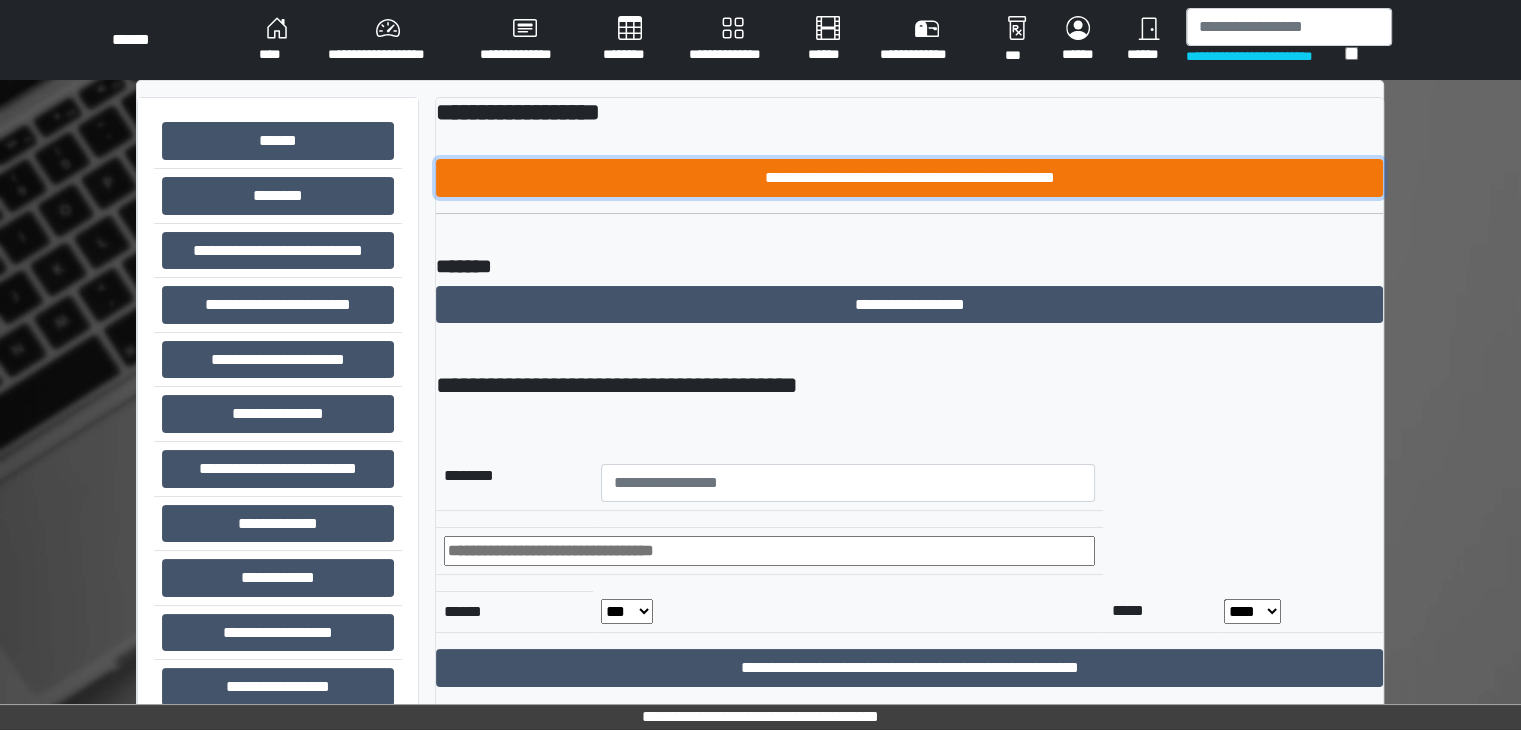 click on "**********" at bounding box center [909, 178] 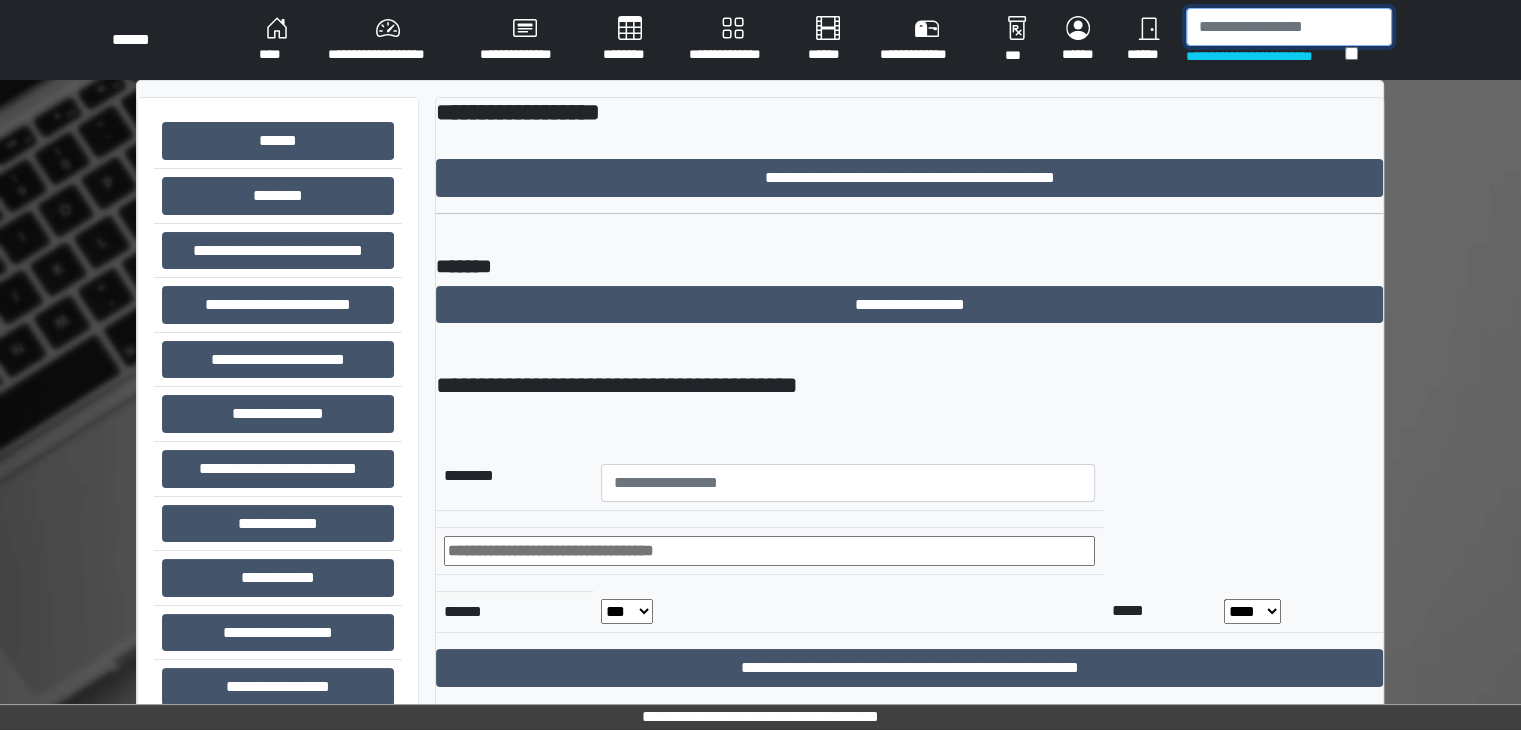 drag, startPoint x: 1218, startPoint y: 22, endPoint x: 1284, endPoint y: 107, distance: 107.61505 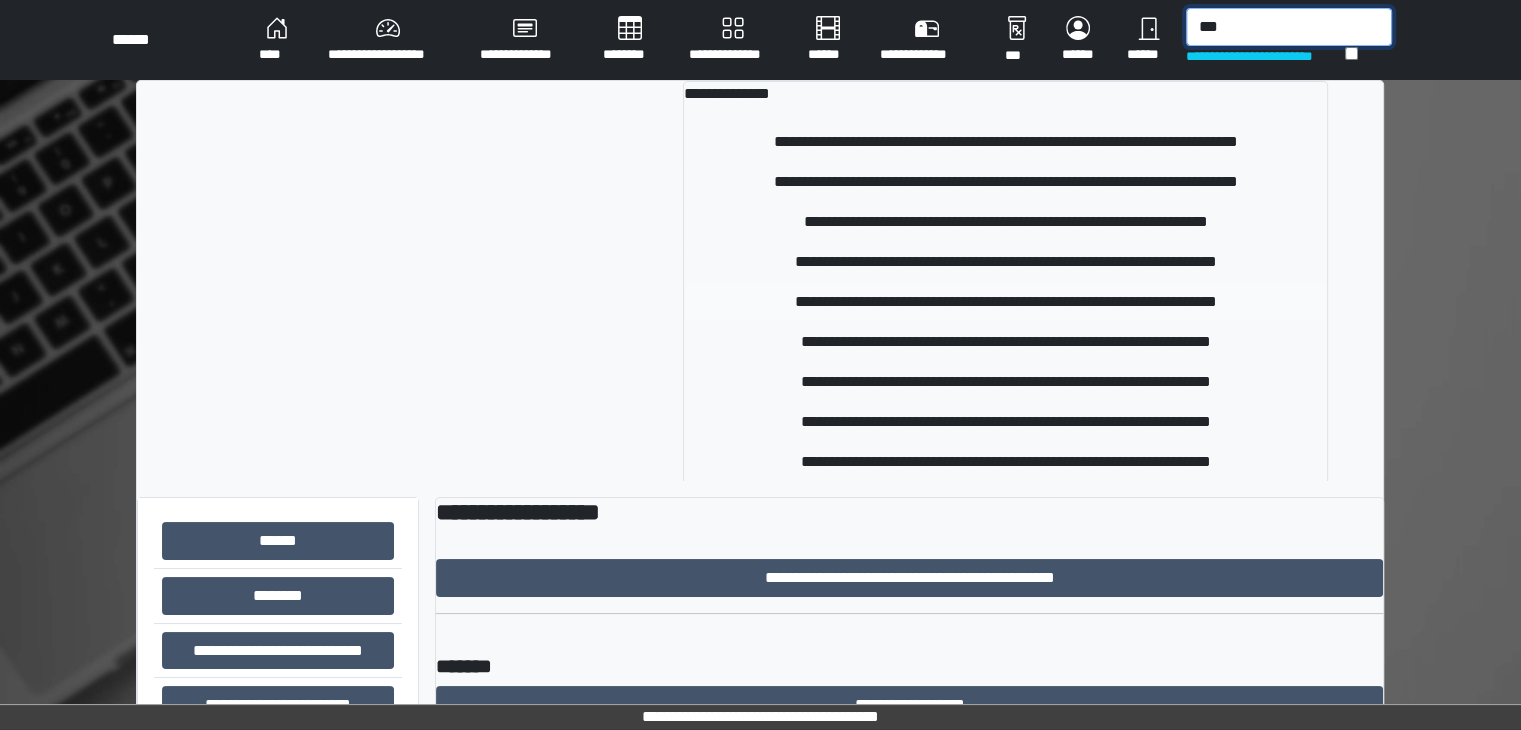 type on "***" 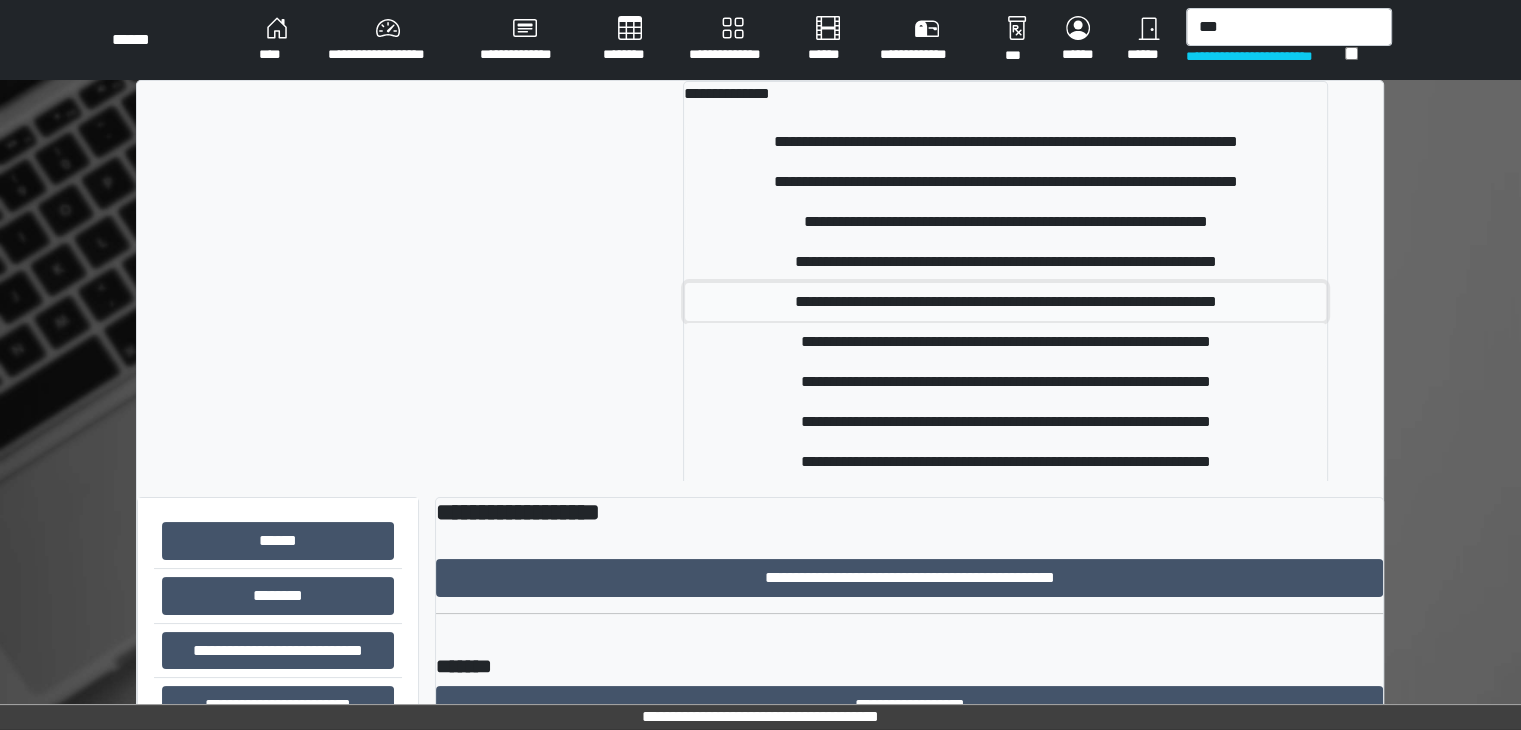 click on "**********" at bounding box center (1005, 302) 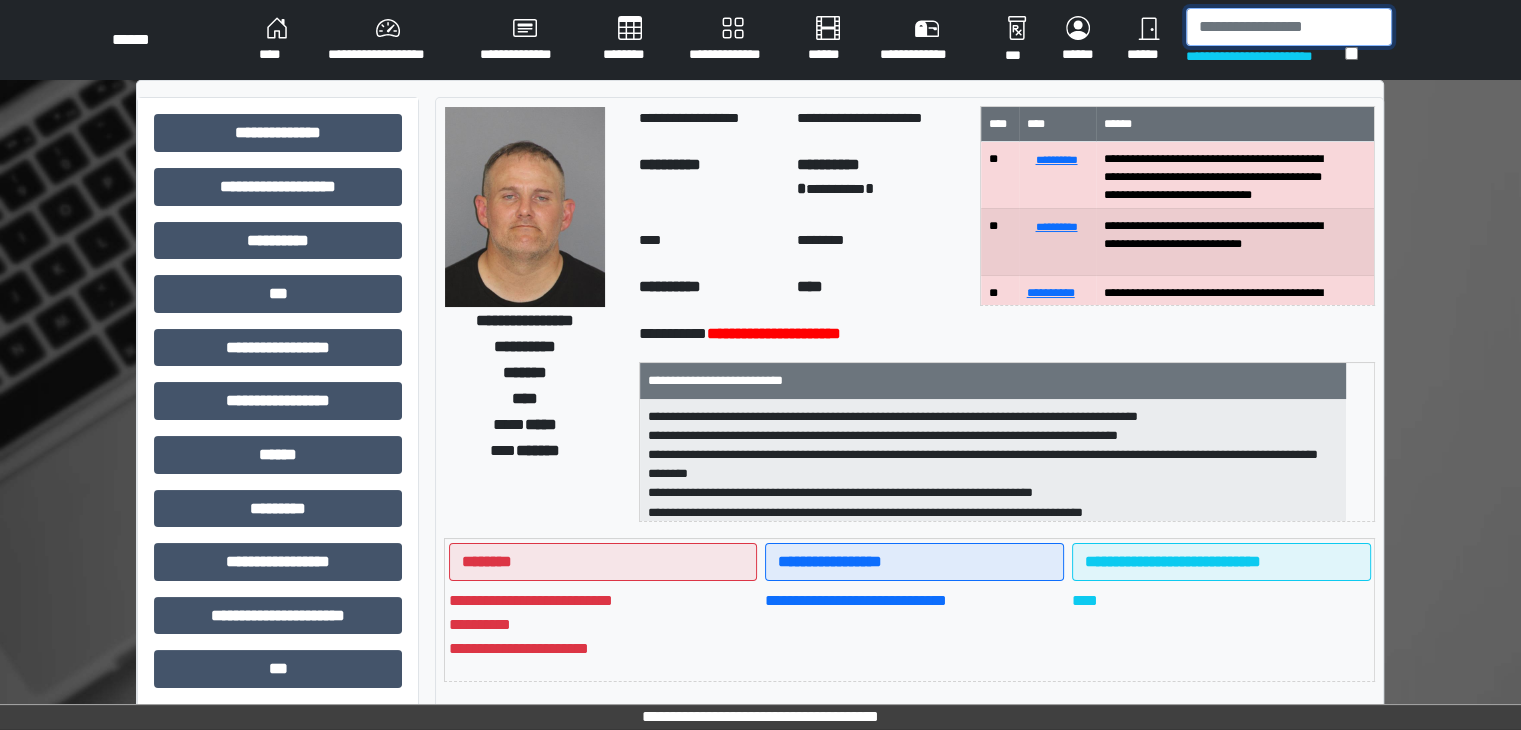 click at bounding box center [1289, 27] 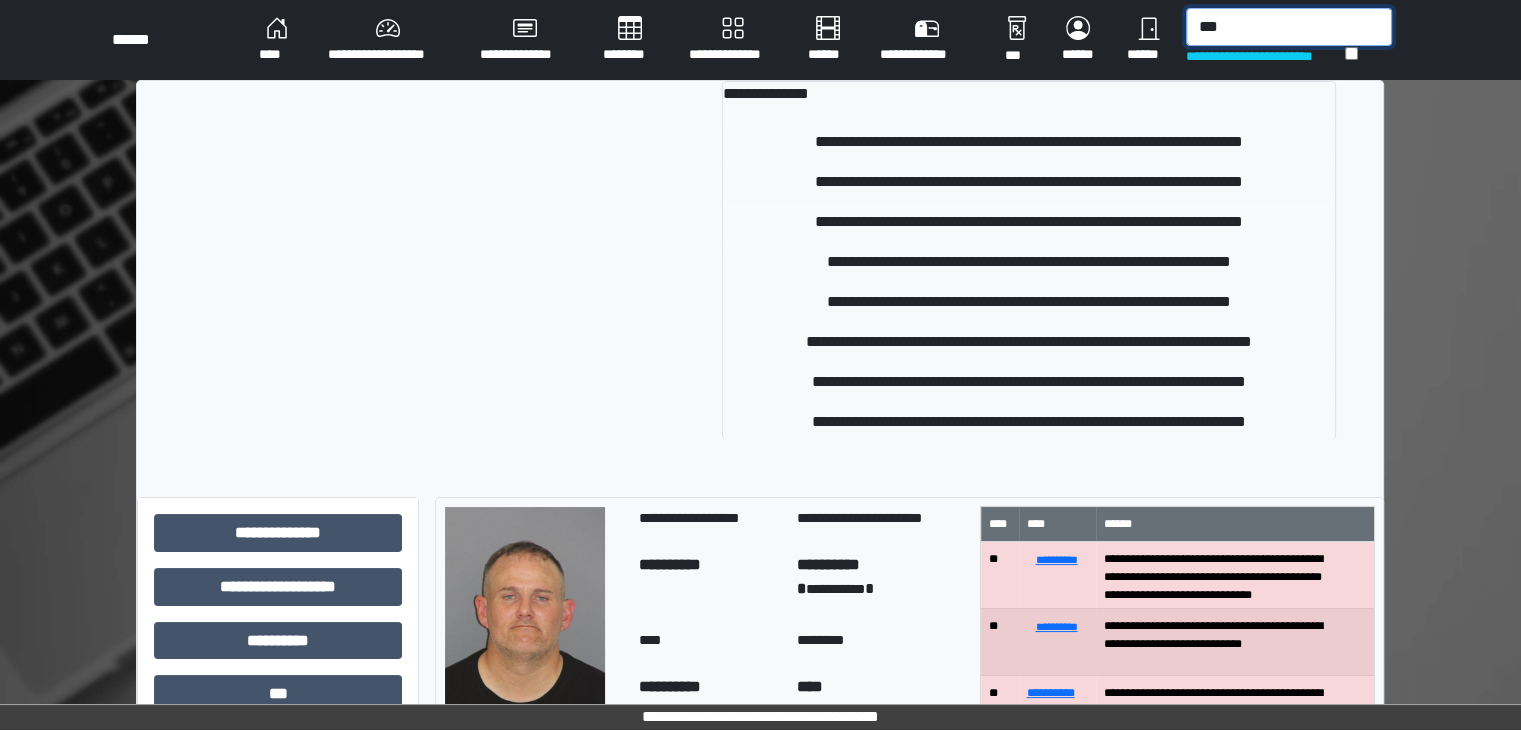 type on "***" 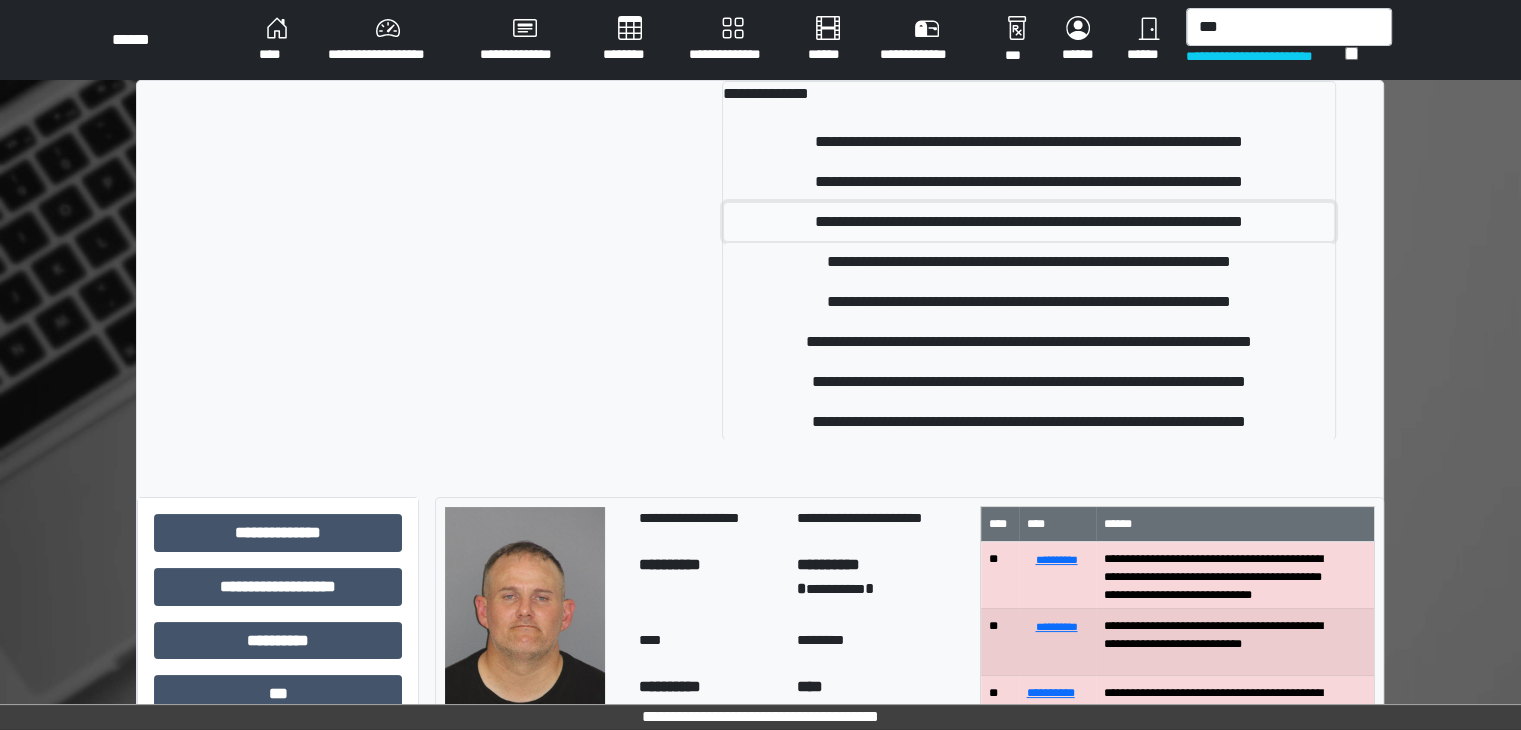 click on "**********" at bounding box center [1029, 222] 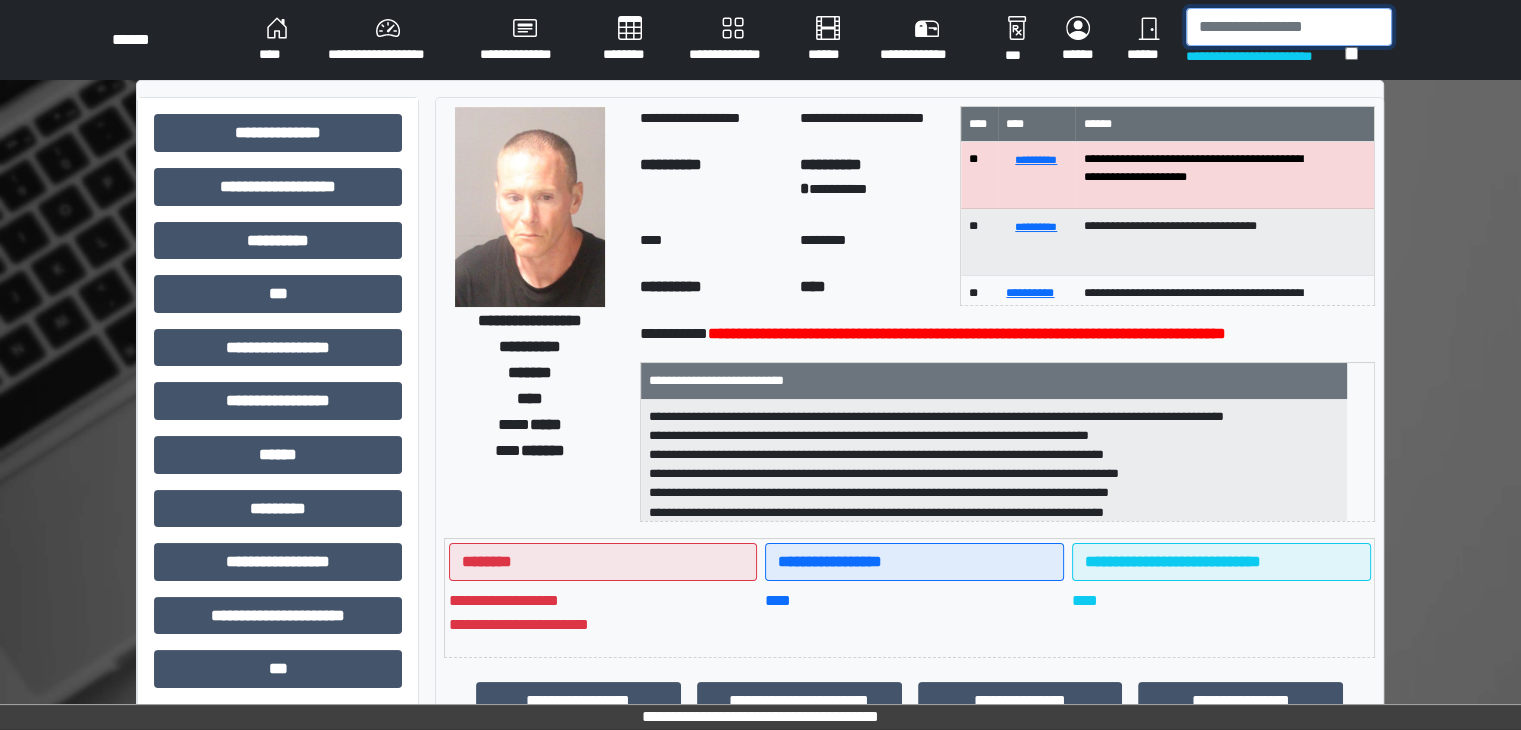 drag, startPoint x: 1220, startPoint y: 28, endPoint x: 1111, endPoint y: 42, distance: 109.89541 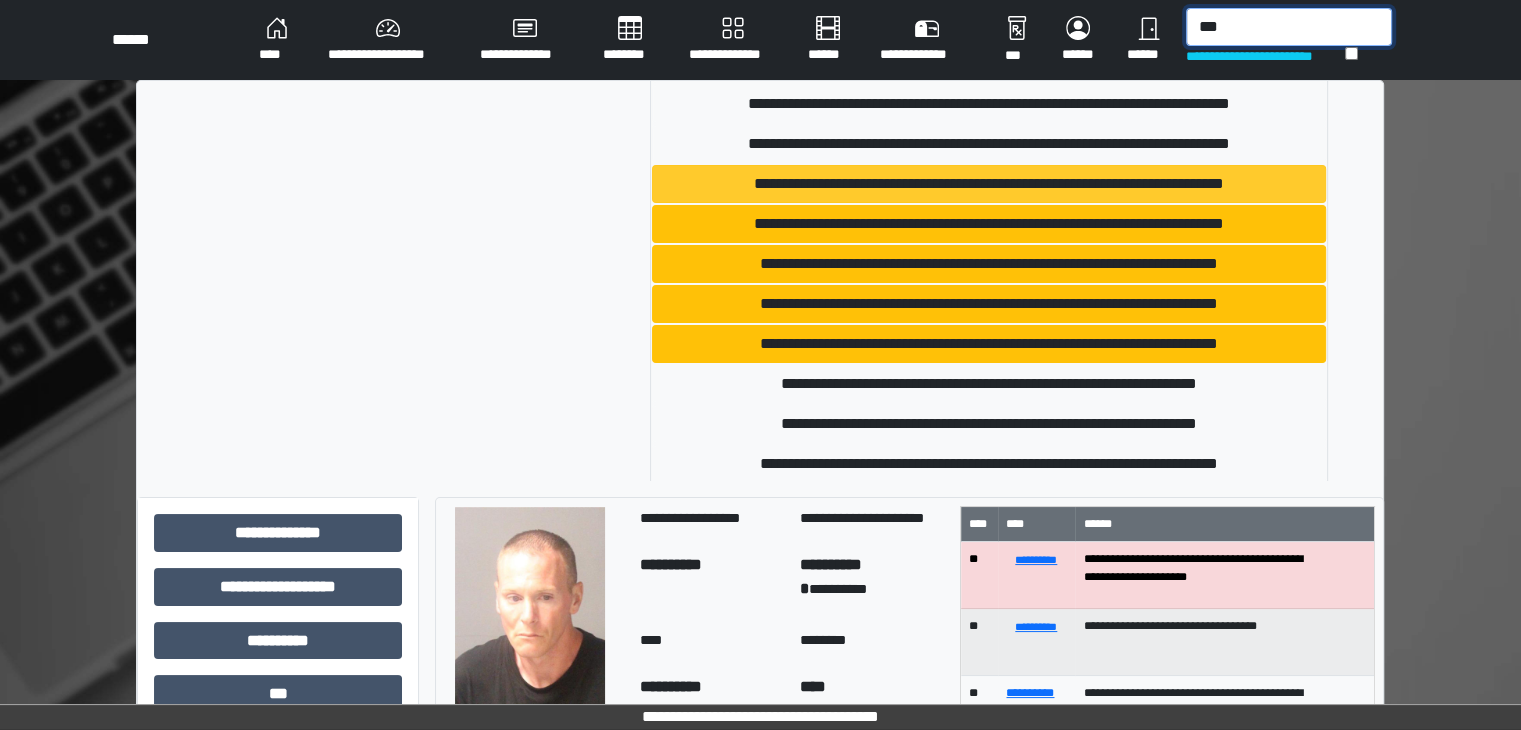 scroll, scrollTop: 1200, scrollLeft: 0, axis: vertical 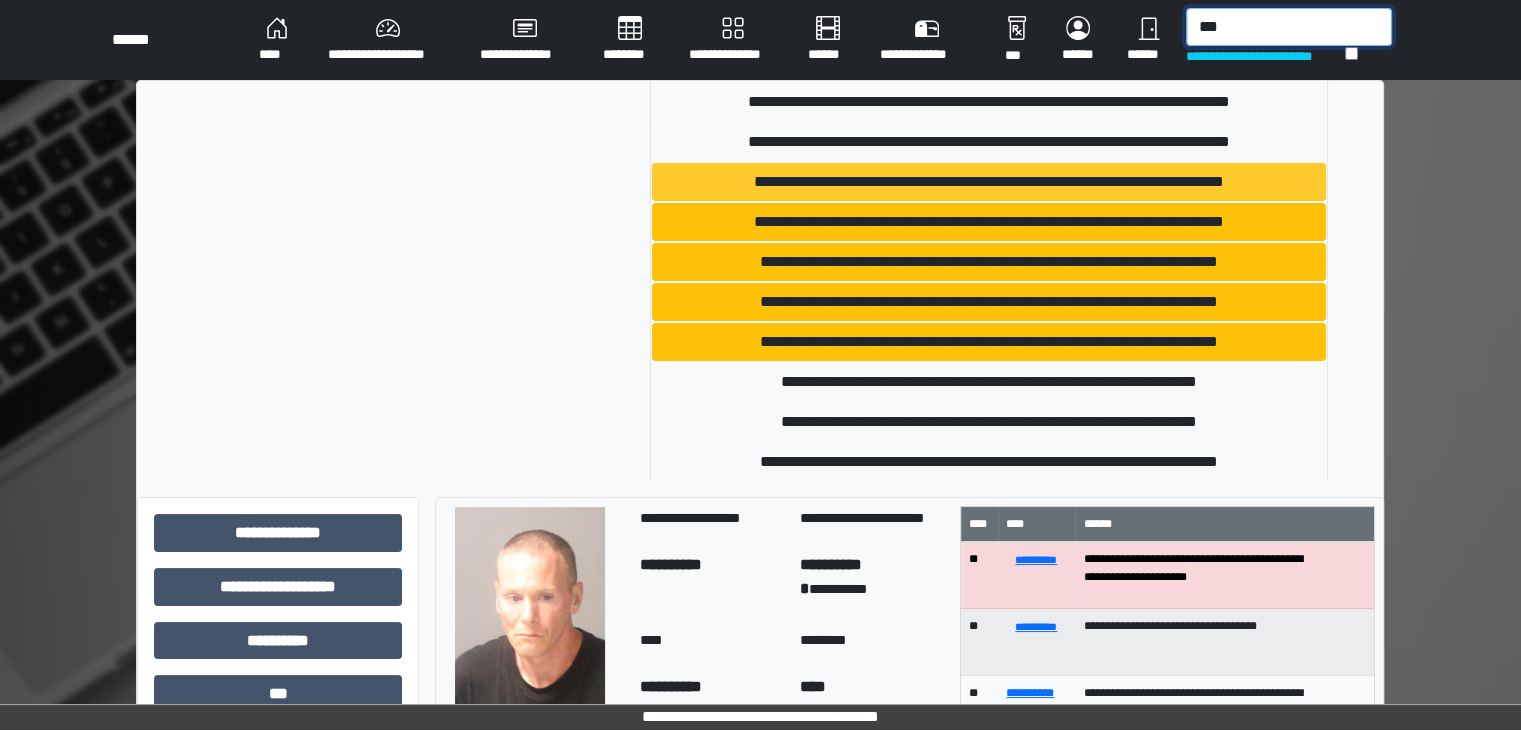 type on "***" 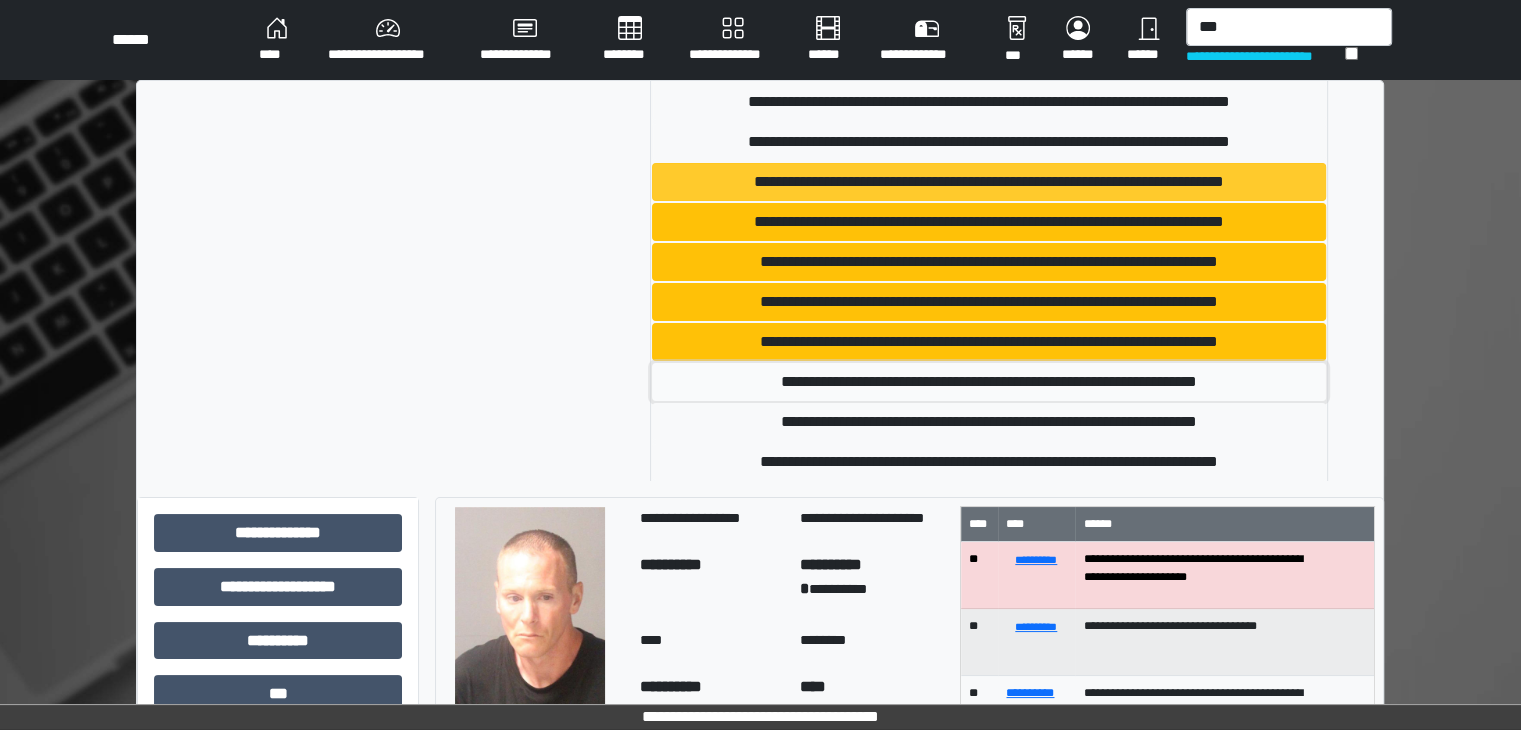 click on "**********" at bounding box center (989, 382) 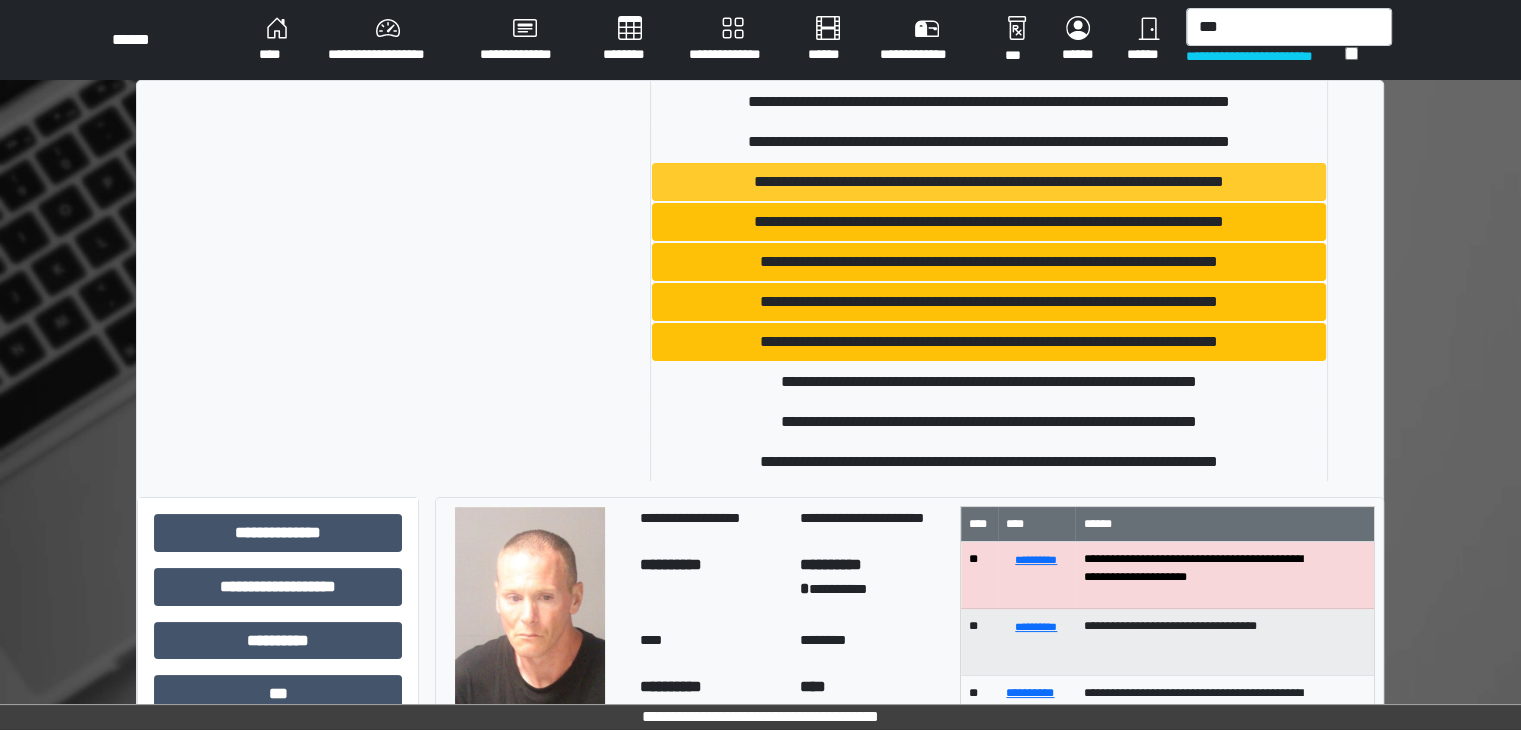 type 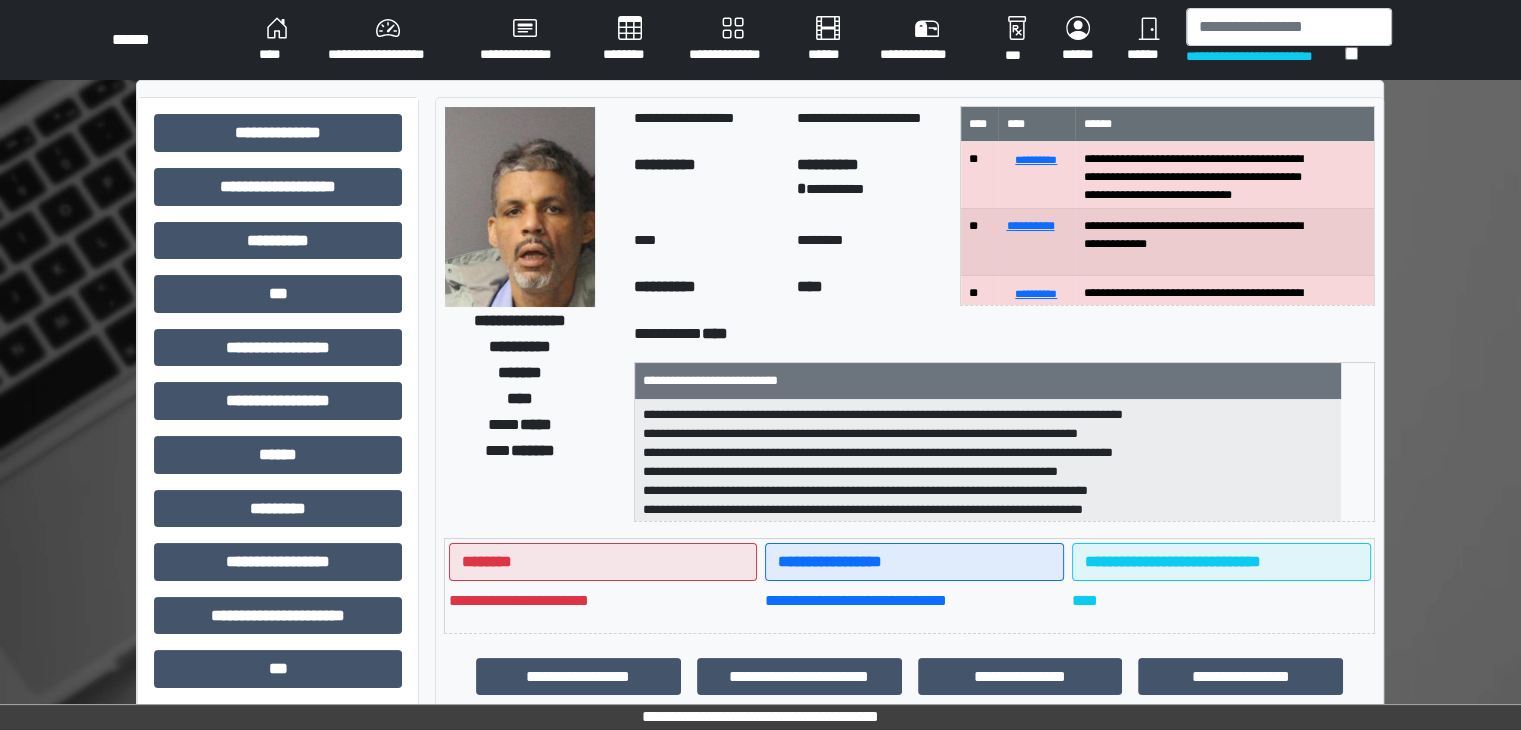 scroll, scrollTop: 100, scrollLeft: 0, axis: vertical 